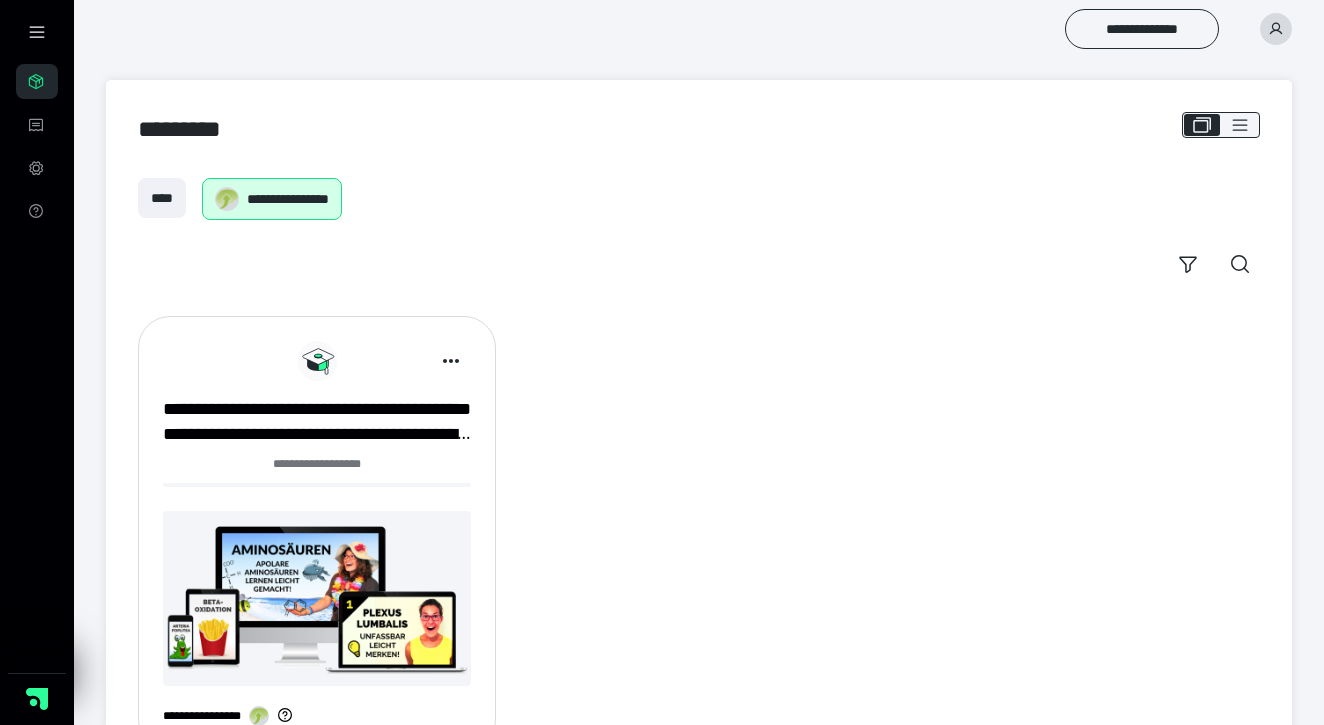 scroll, scrollTop: 0, scrollLeft: 0, axis: both 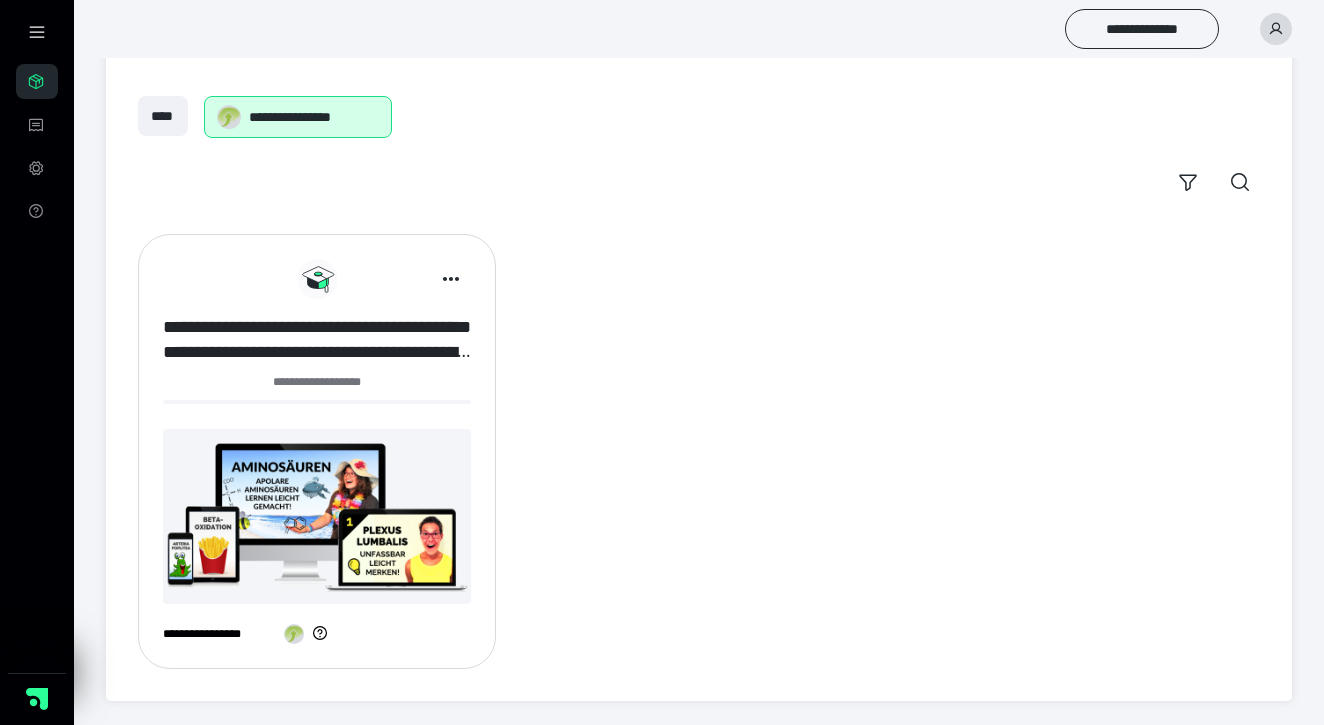 click on "**********" at bounding box center [317, 340] 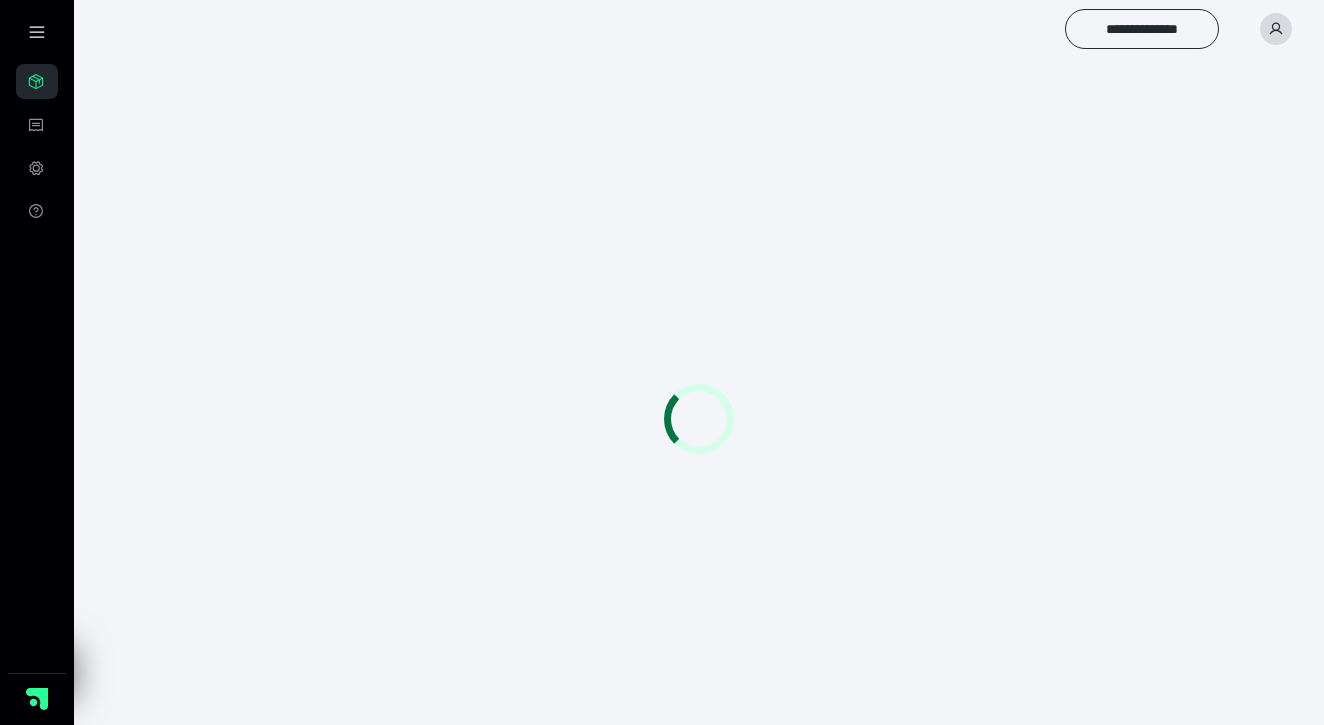 scroll, scrollTop: 0, scrollLeft: 0, axis: both 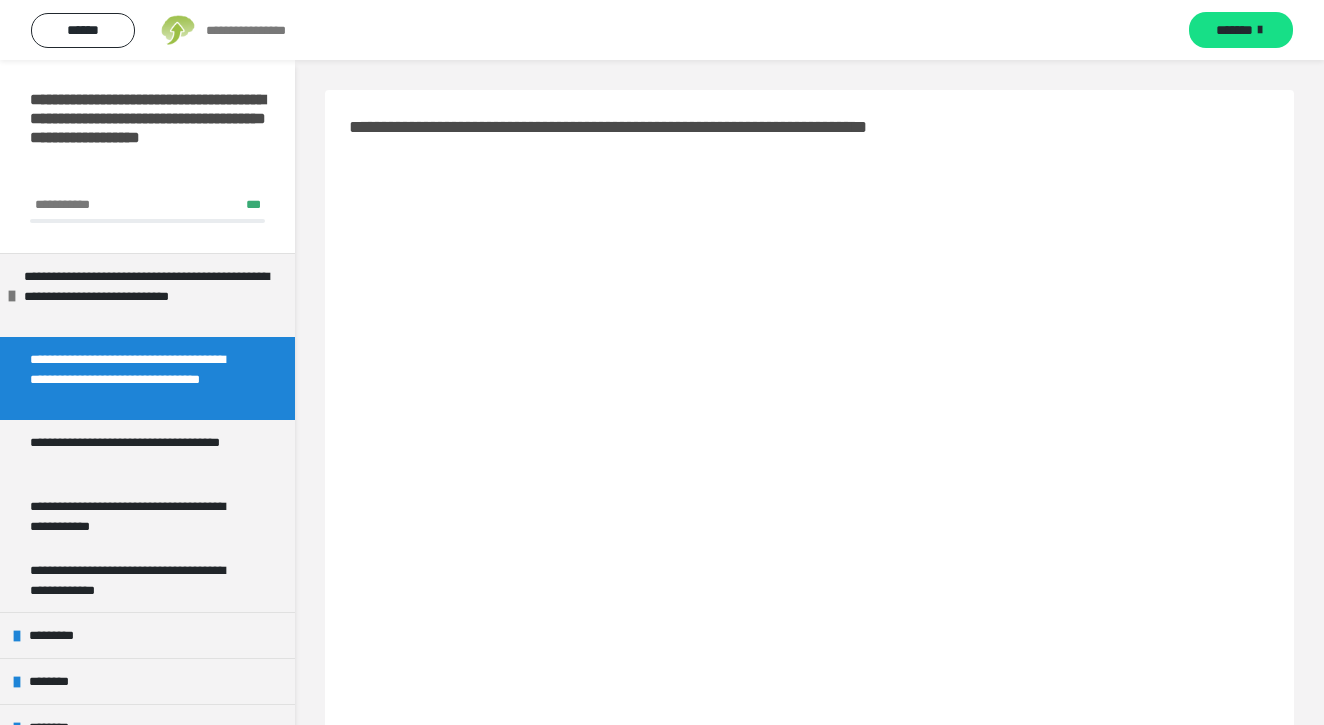 drag, startPoint x: 942, startPoint y: 10, endPoint x: 797, endPoint y: 92, distance: 166.5803 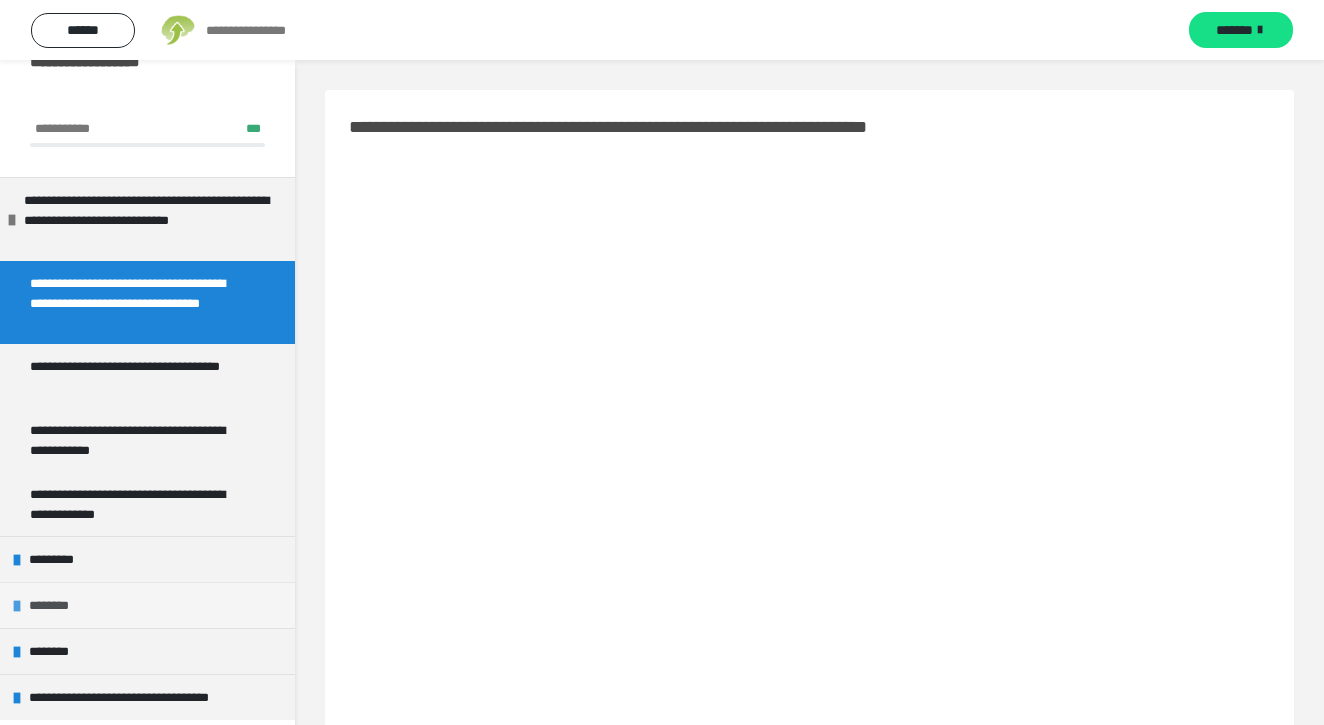 click on "********" at bounding box center [147, 605] 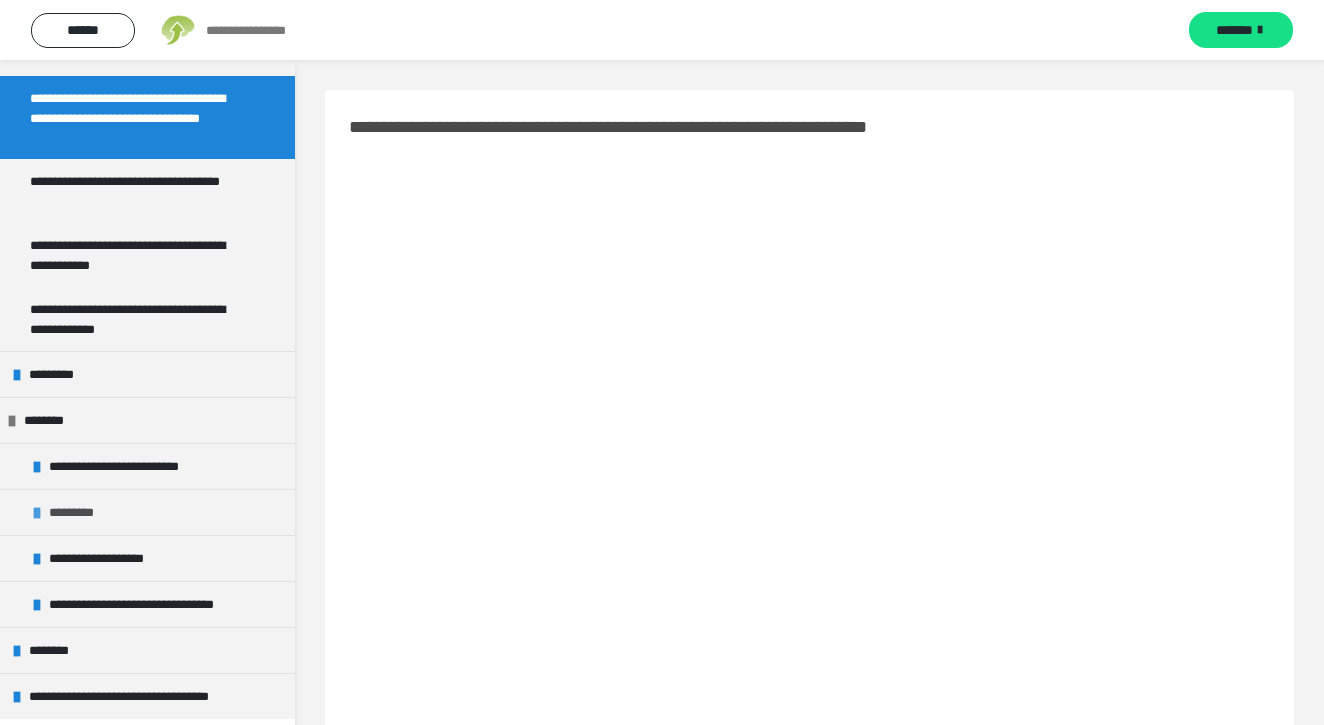 scroll, scrollTop: 260, scrollLeft: 0, axis: vertical 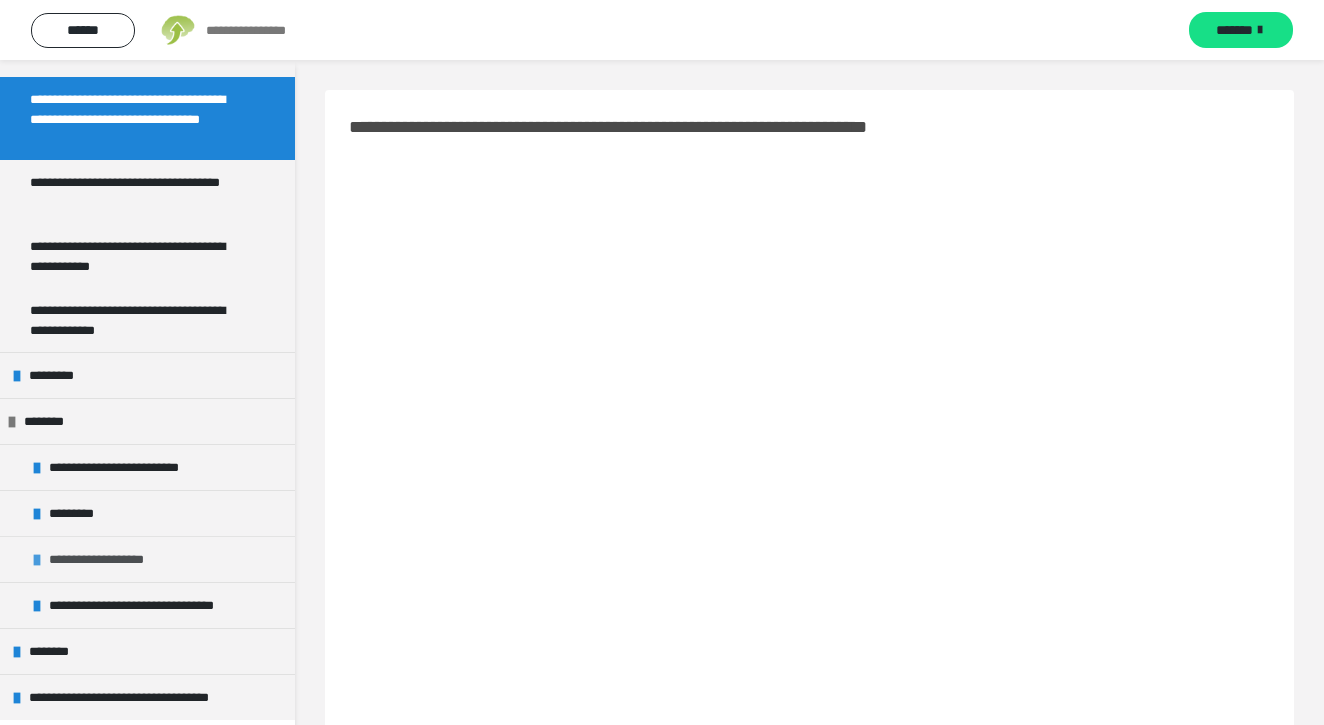 click on "**********" at bounding box center (106, 559) 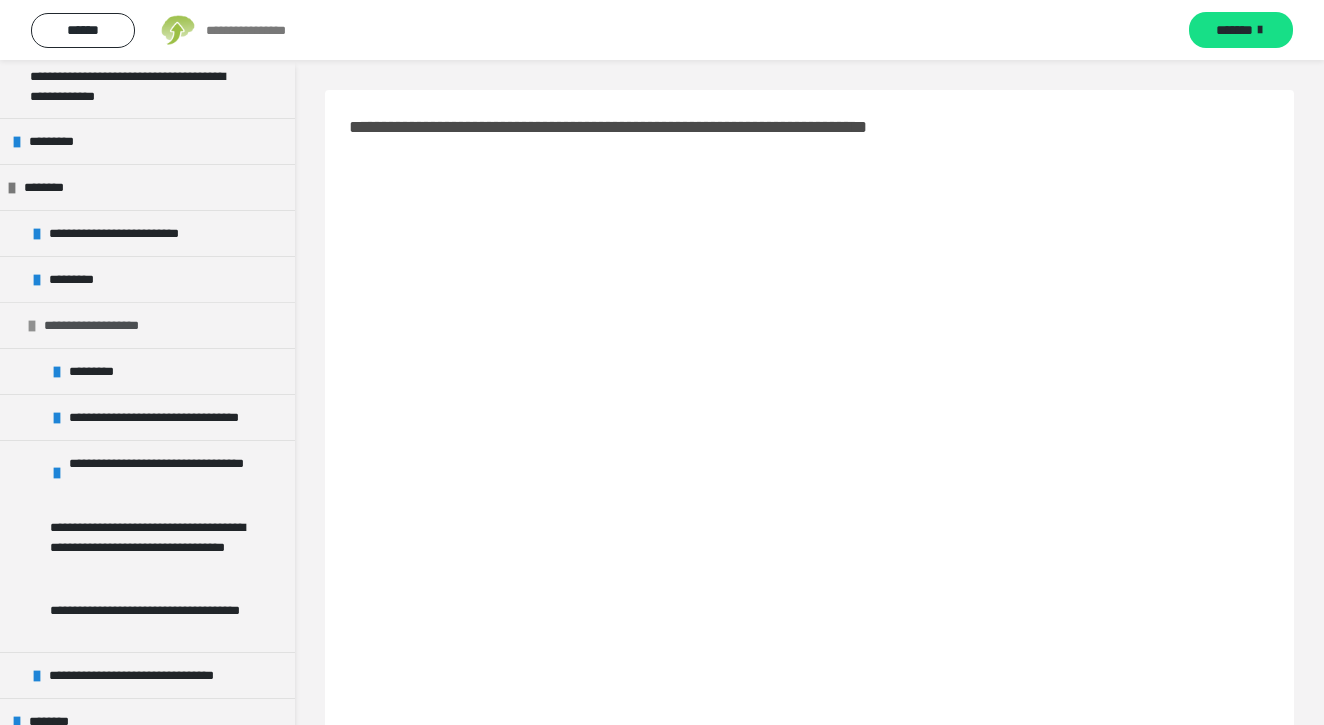 scroll, scrollTop: 514, scrollLeft: 0, axis: vertical 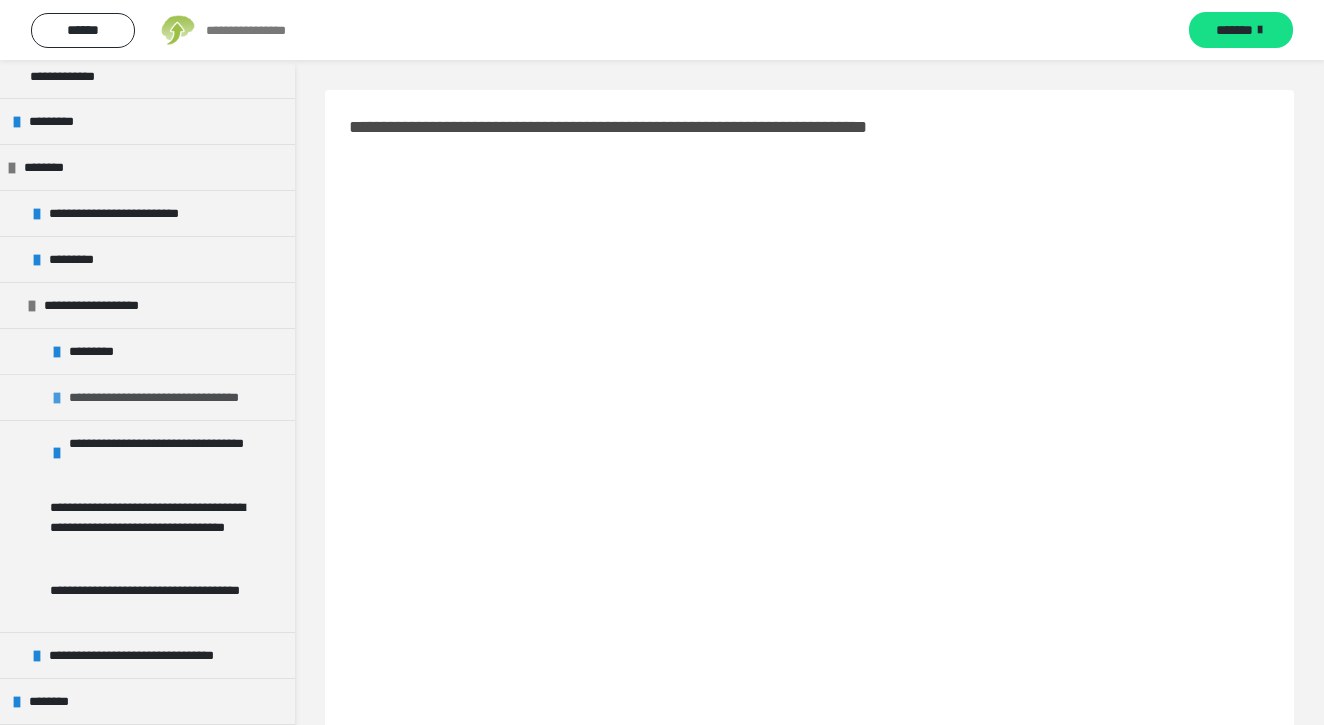 click on "**********" at bounding box center (175, 397) 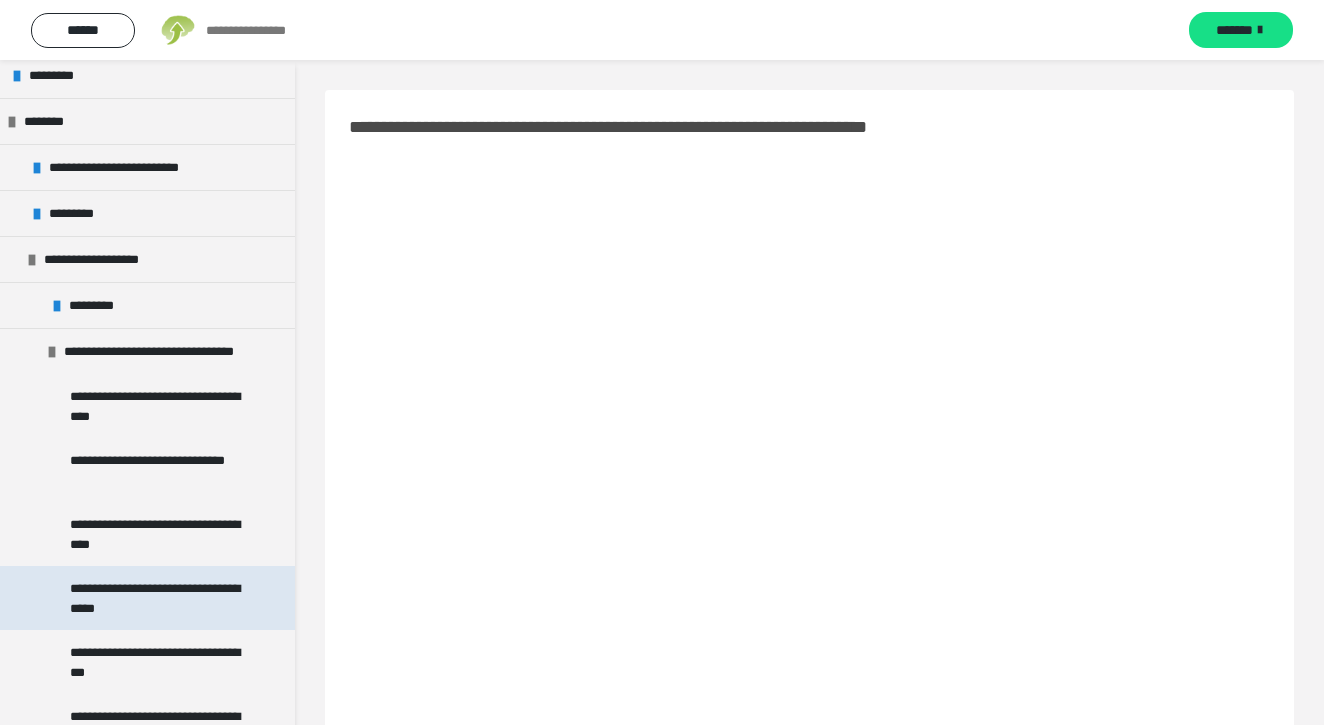 scroll, scrollTop: 537, scrollLeft: 0, axis: vertical 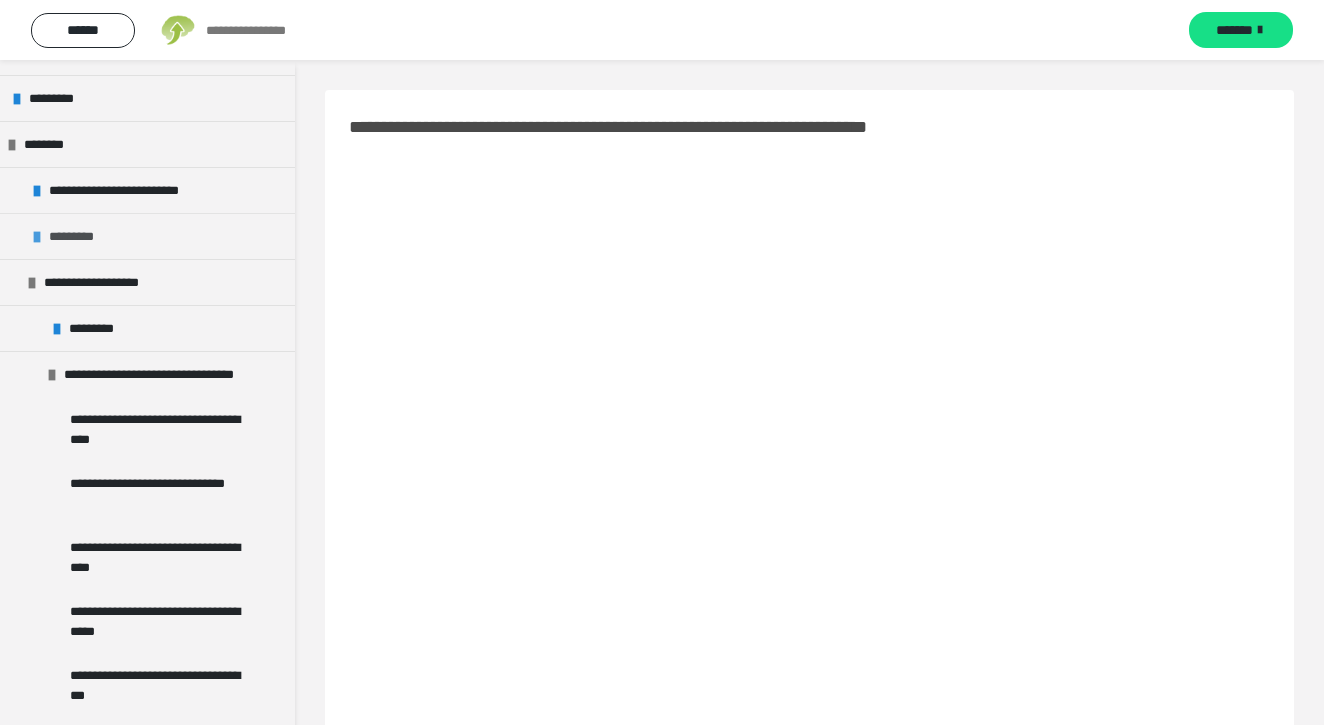 click on "*********" at bounding box center (79, 236) 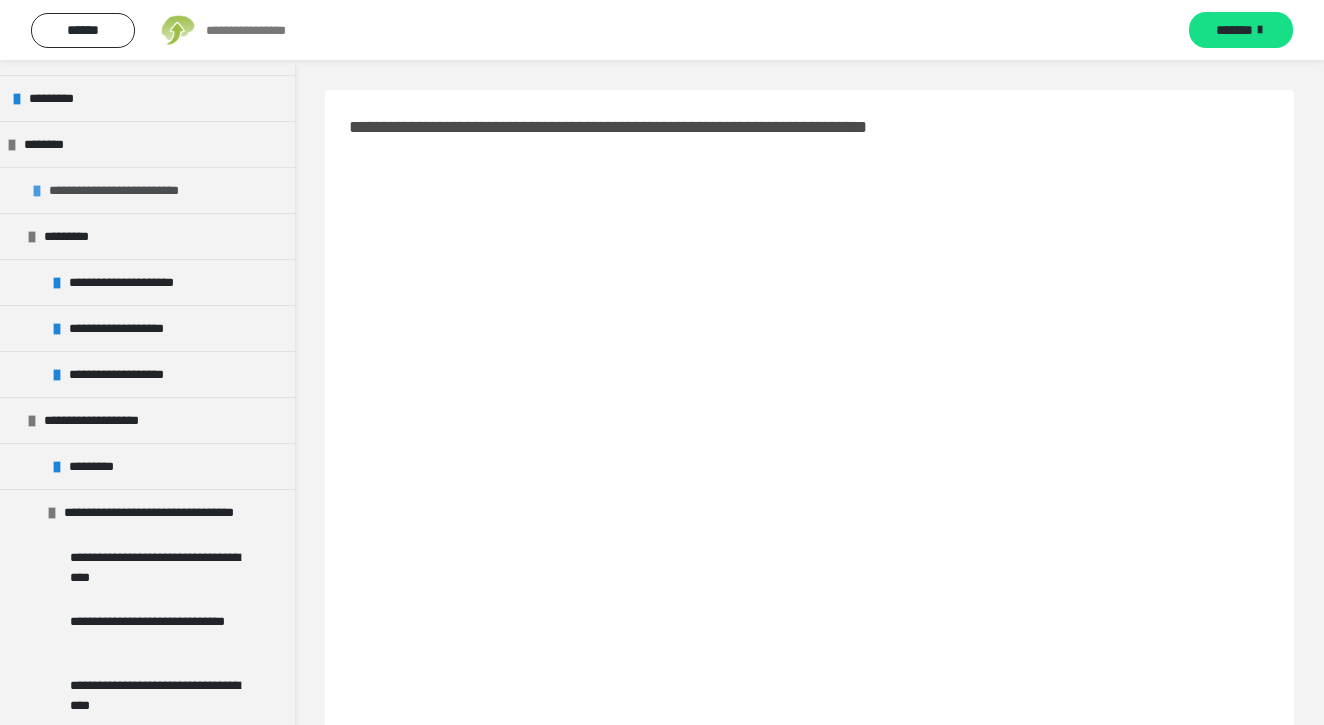 click on "**********" at bounding box center [135, 190] 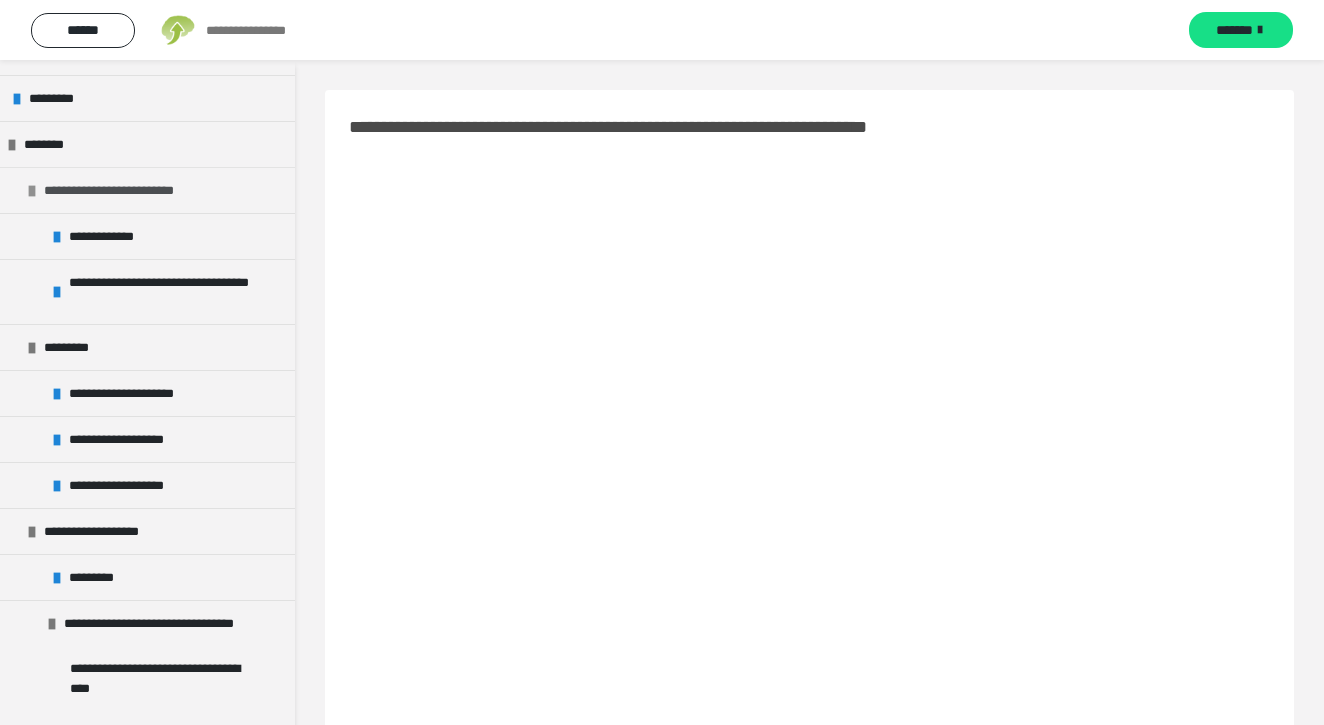 click on "**********" at bounding box center [130, 190] 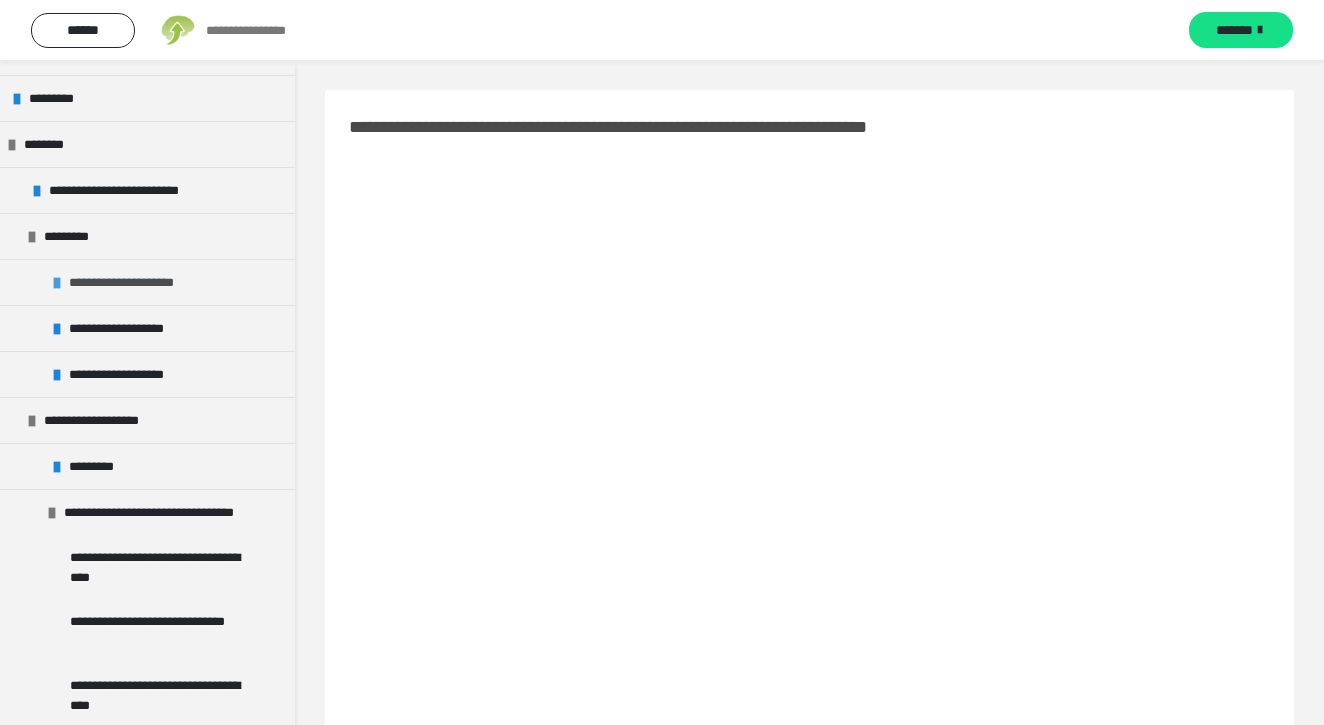 click on "**********" at bounding box center (131, 282) 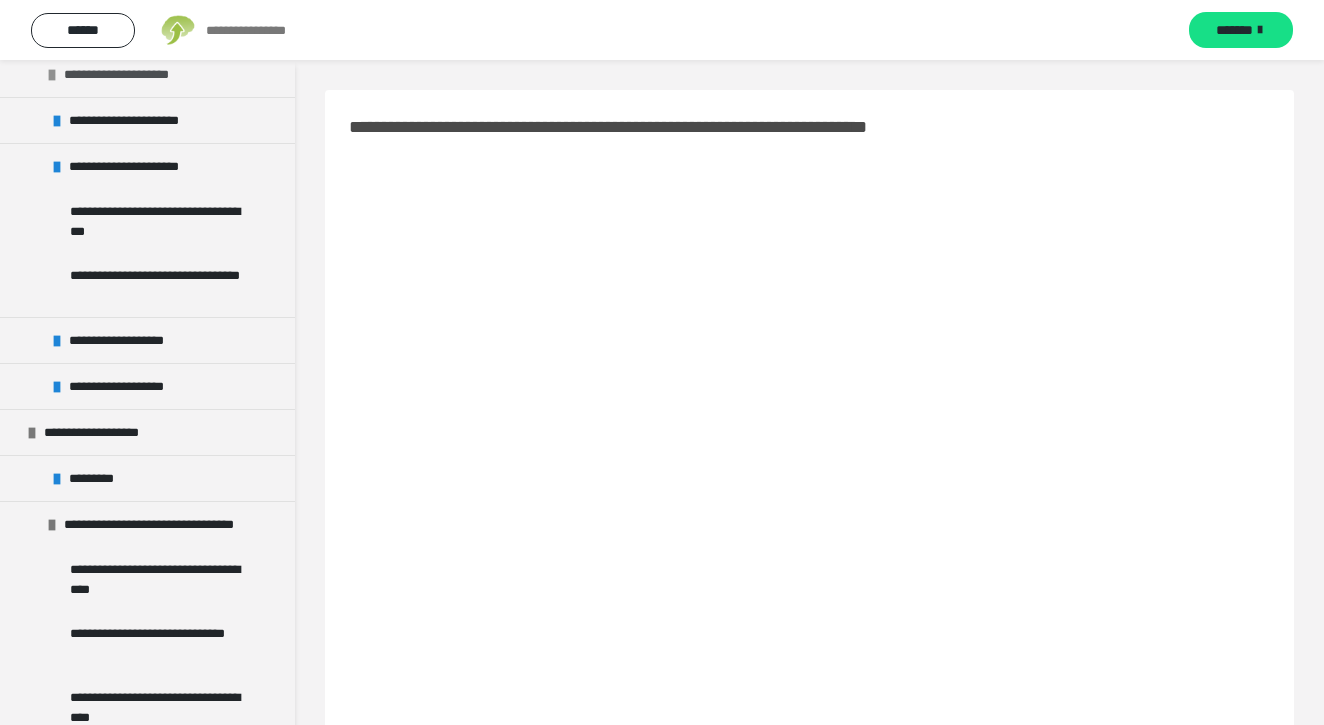 scroll, scrollTop: 746, scrollLeft: 0, axis: vertical 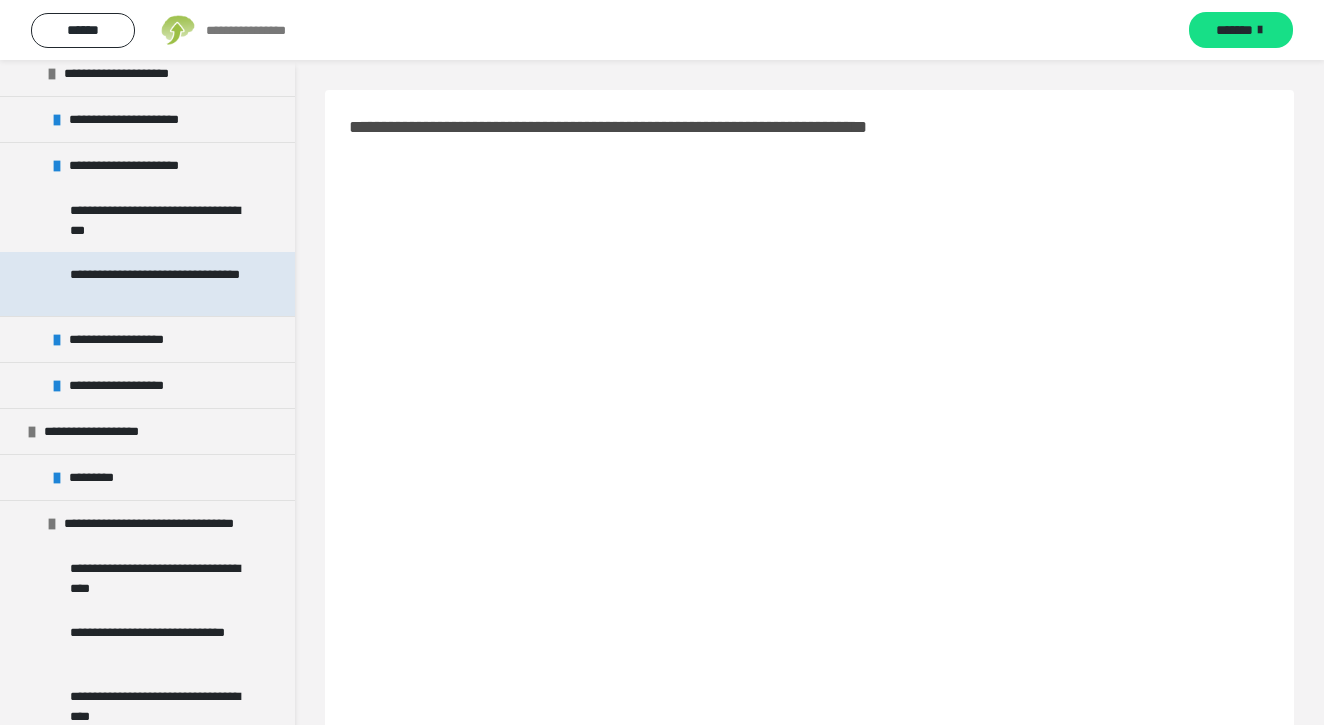 click on "**********" at bounding box center (159, 284) 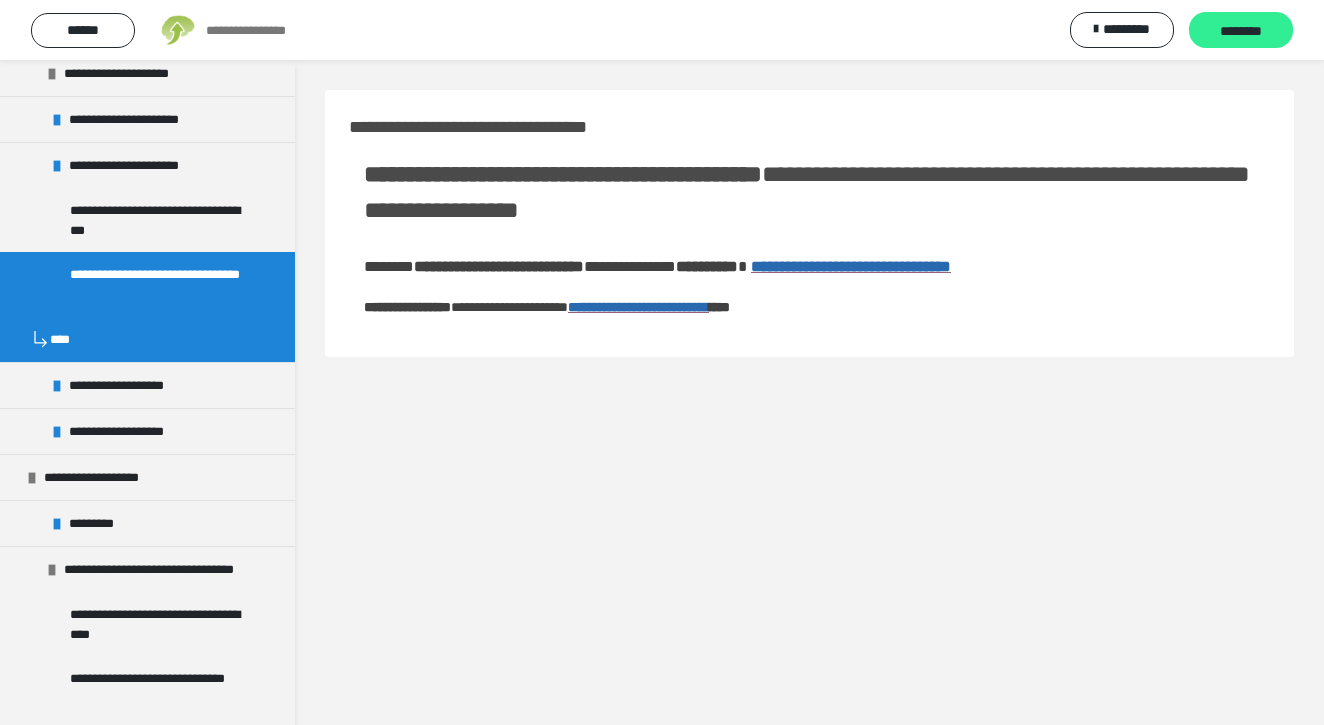 click on "********" at bounding box center [1241, 31] 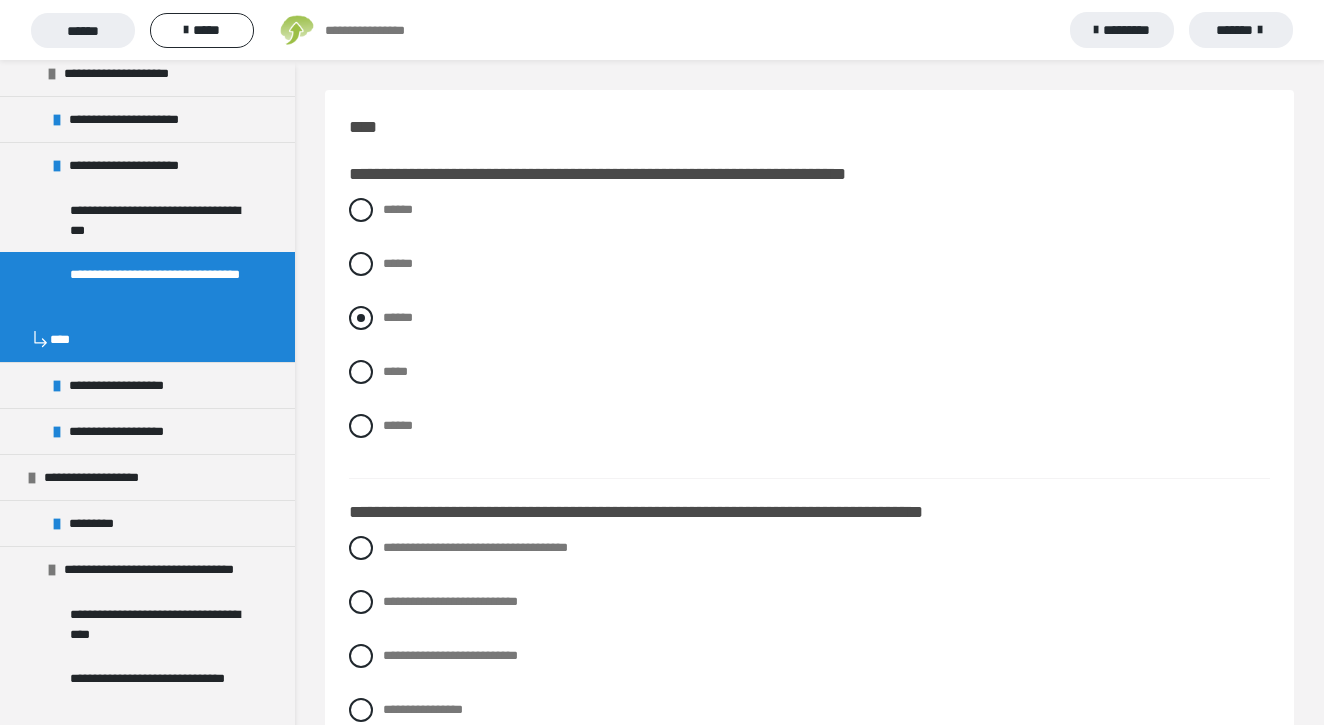 click at bounding box center [361, 318] 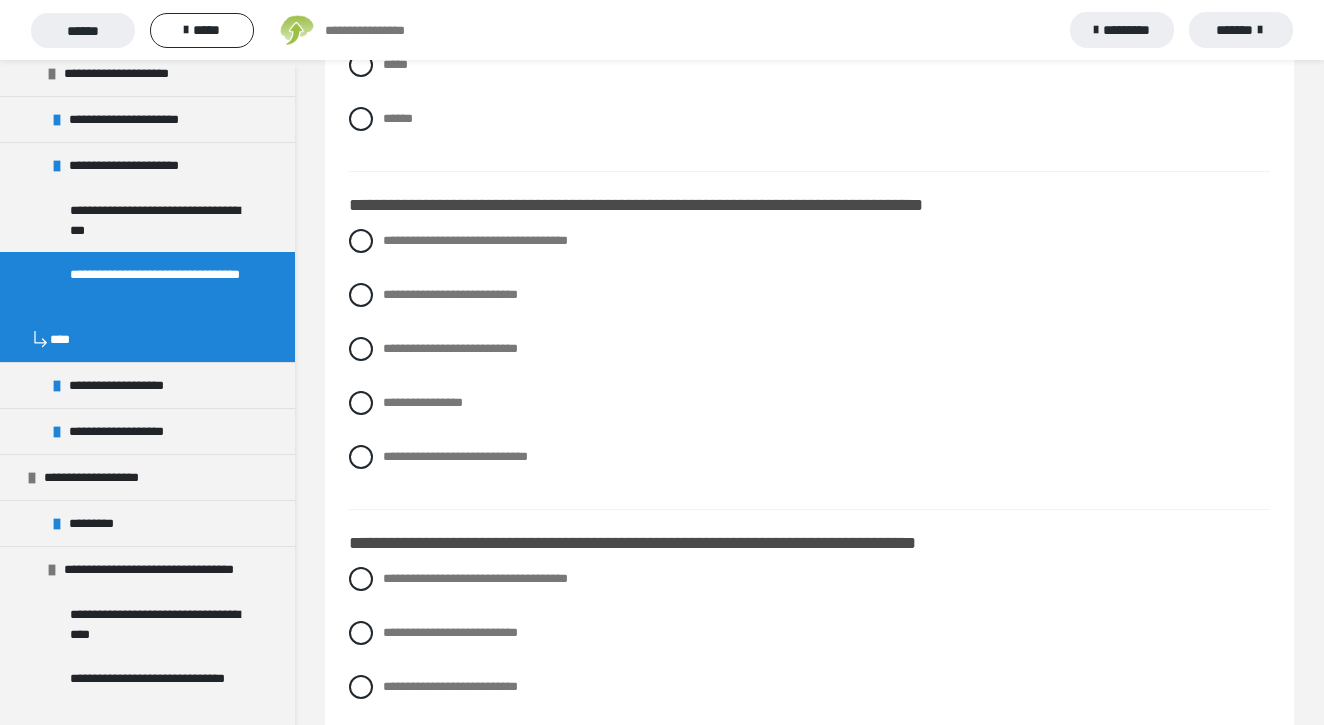 scroll, scrollTop: 308, scrollLeft: 0, axis: vertical 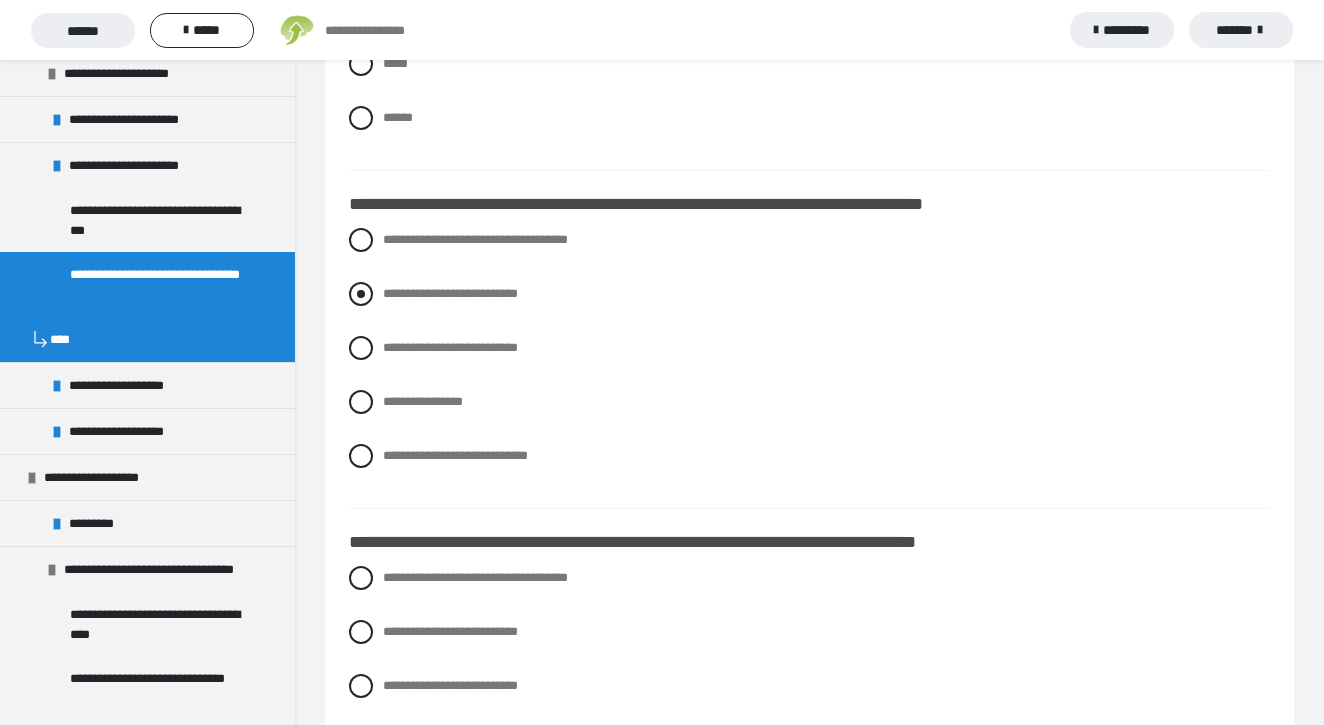 click at bounding box center (361, 294) 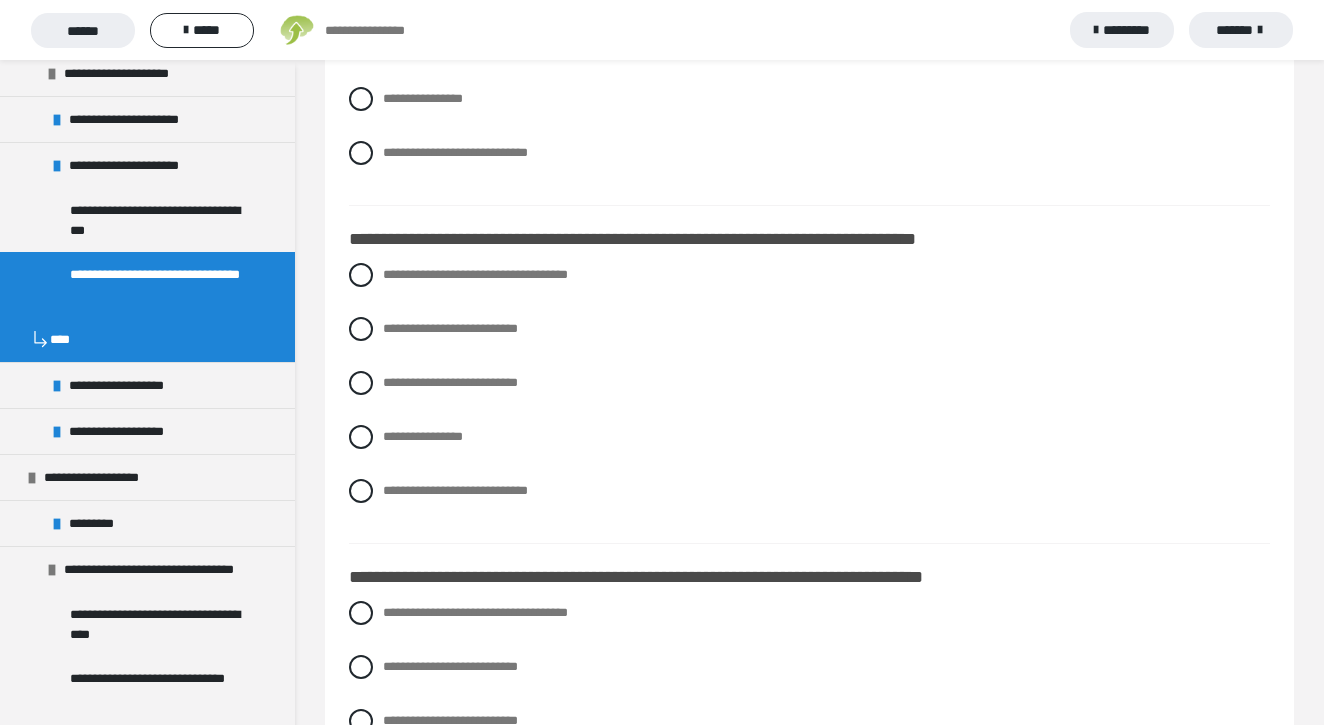 scroll, scrollTop: 625, scrollLeft: 0, axis: vertical 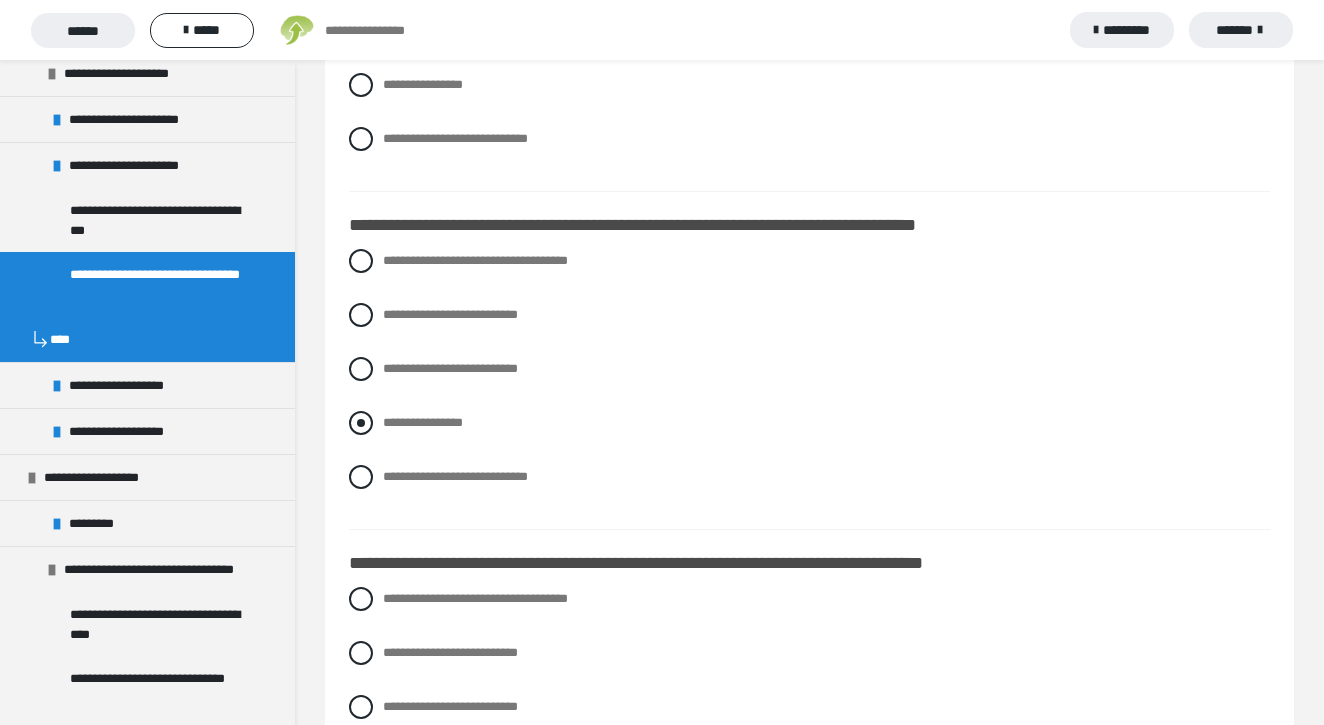 click at bounding box center (361, 423) 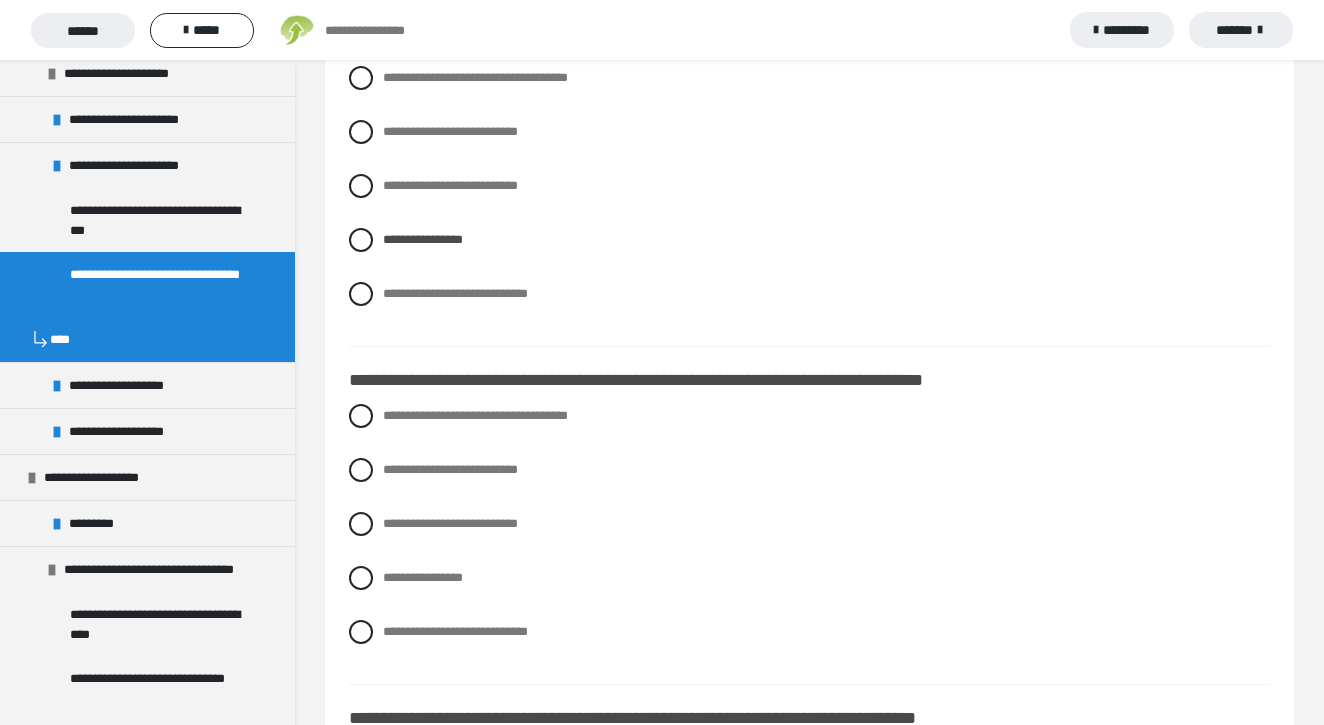 scroll, scrollTop: 881, scrollLeft: 0, axis: vertical 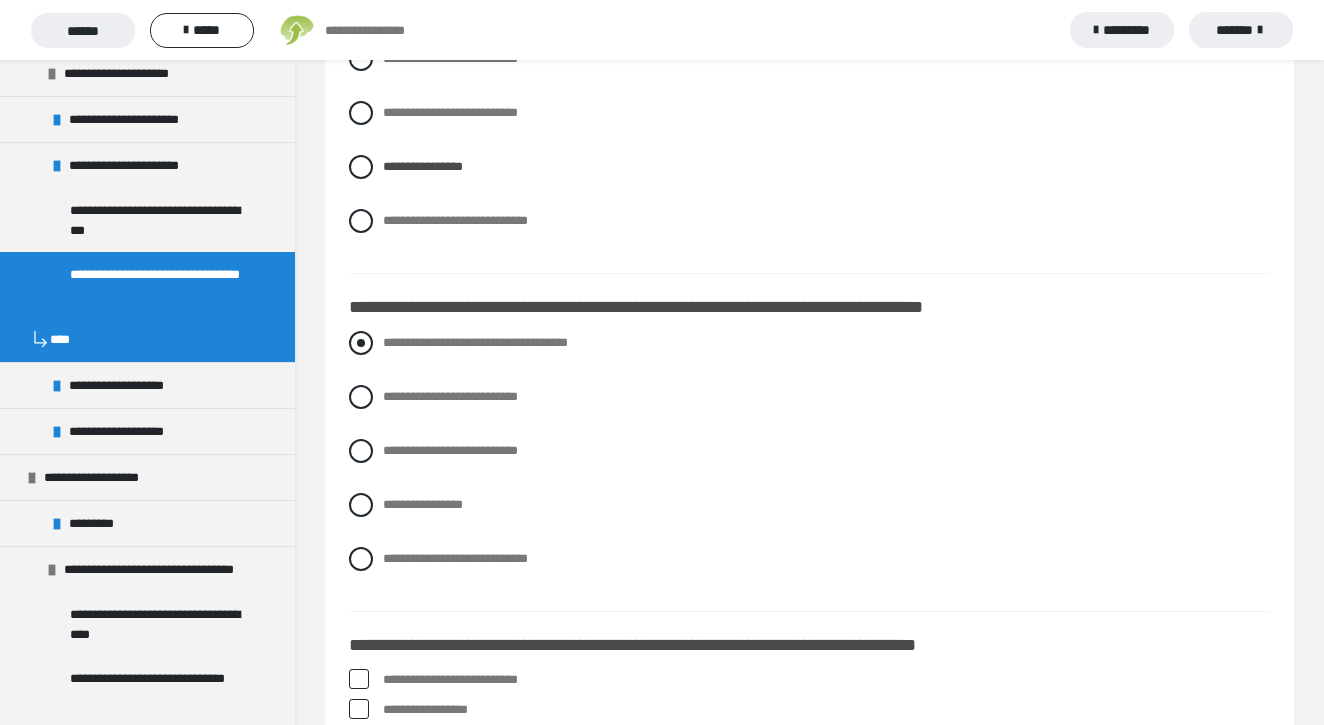 click at bounding box center (361, 343) 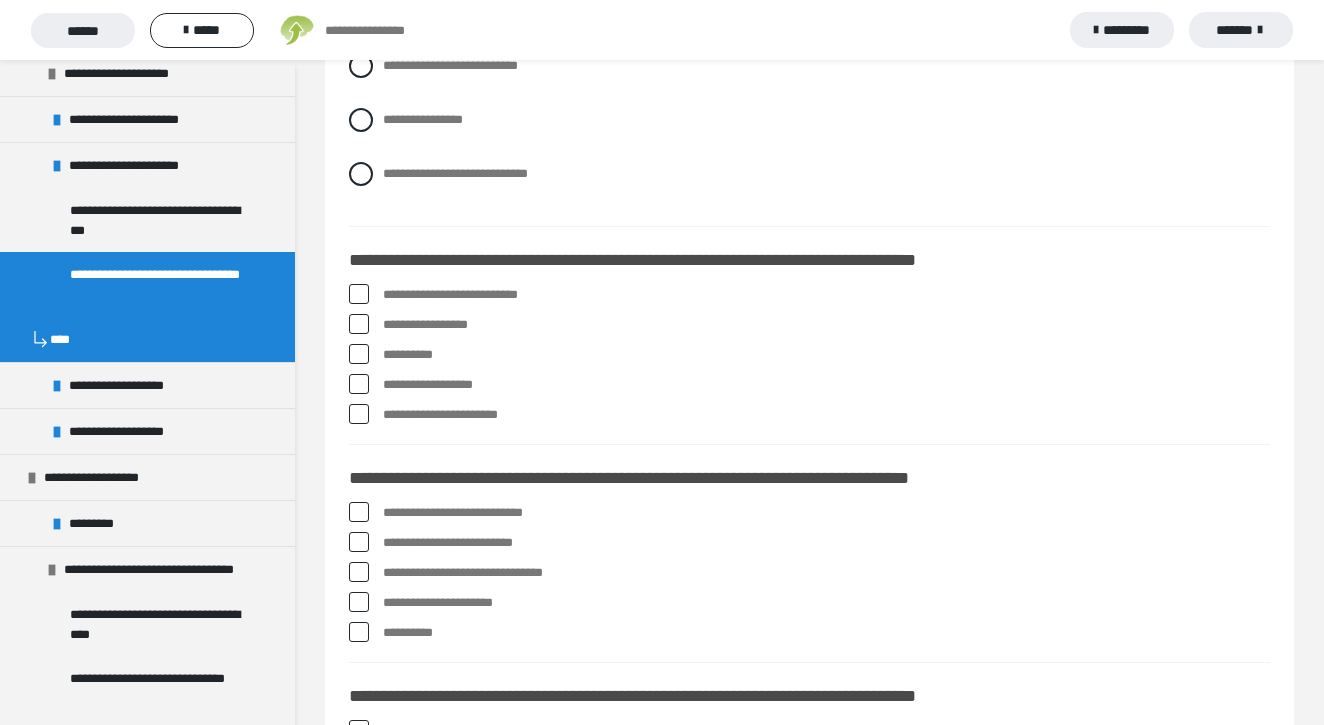 scroll, scrollTop: 1278, scrollLeft: 0, axis: vertical 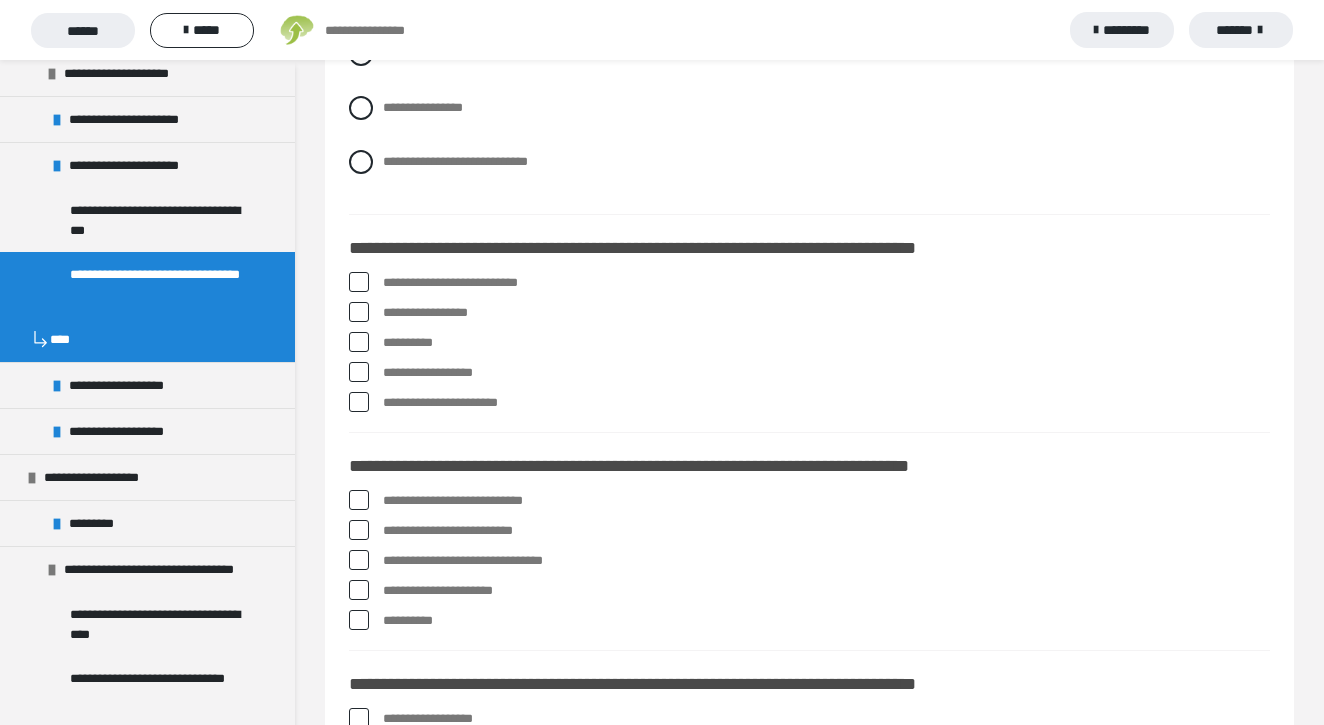 click at bounding box center [359, 282] 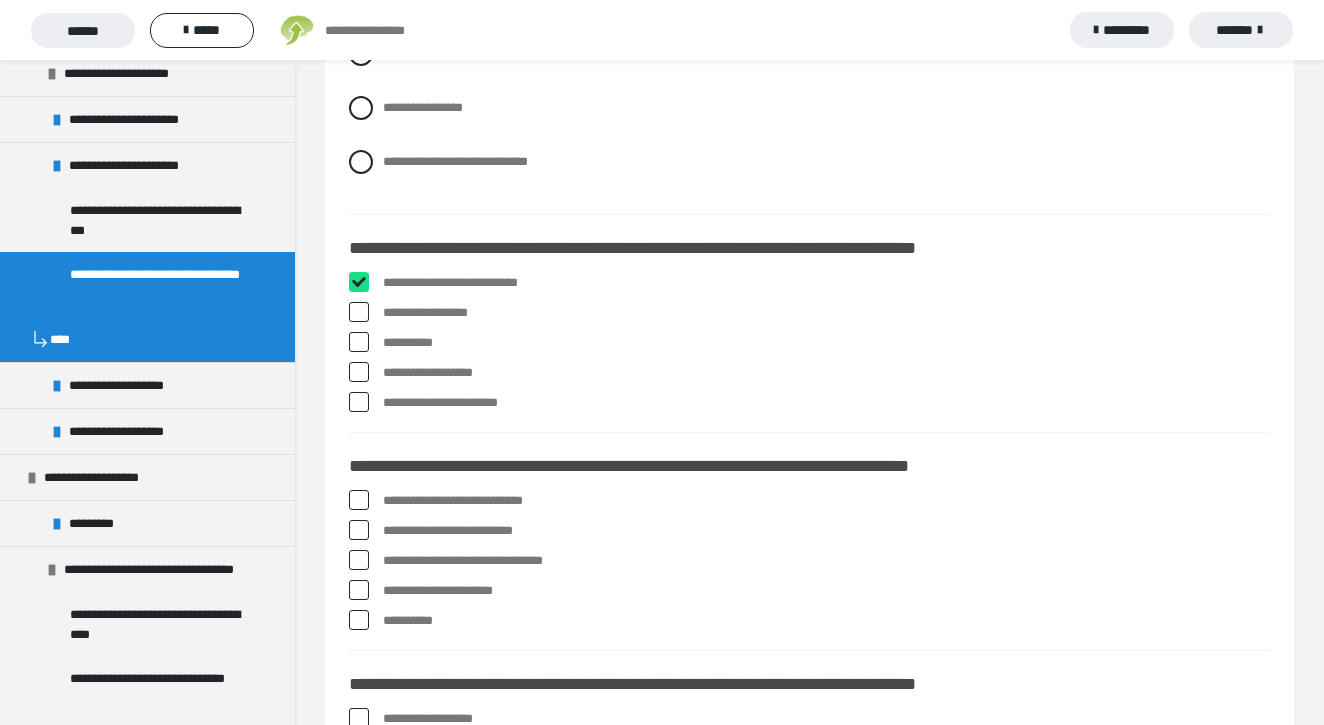 checkbox on "****" 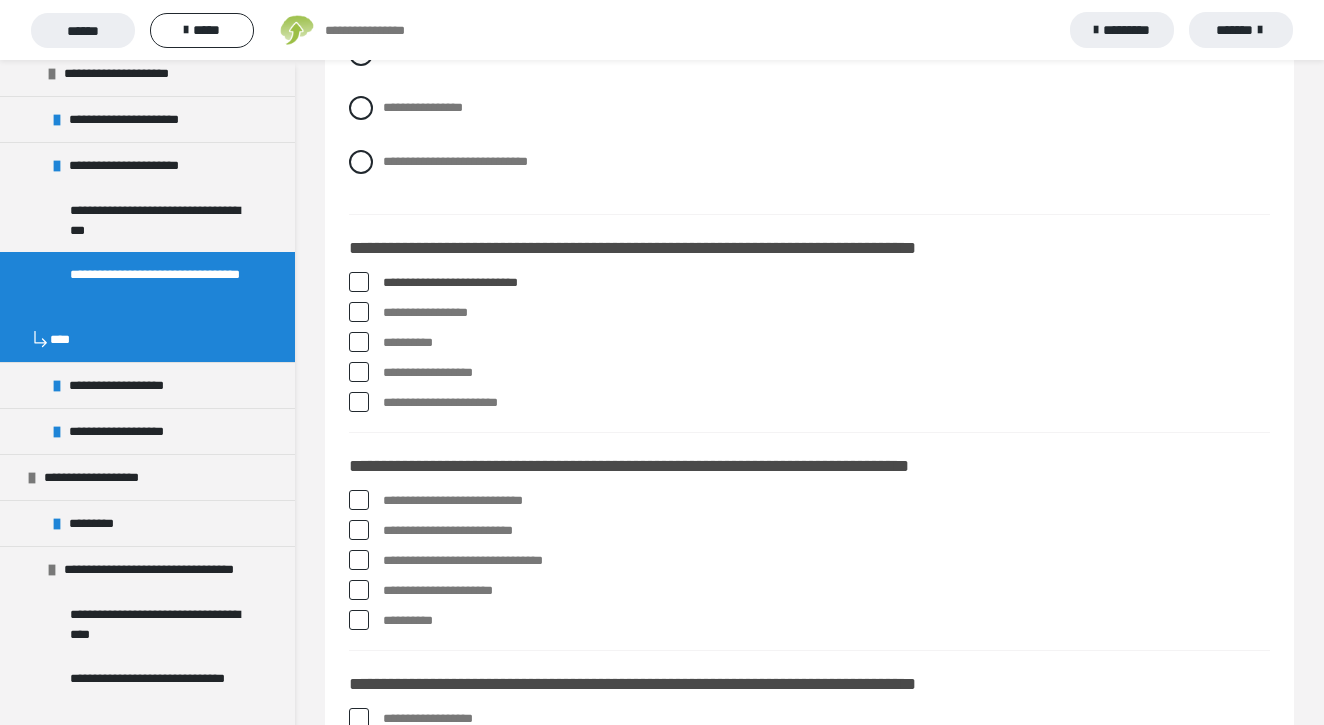 click at bounding box center [359, 372] 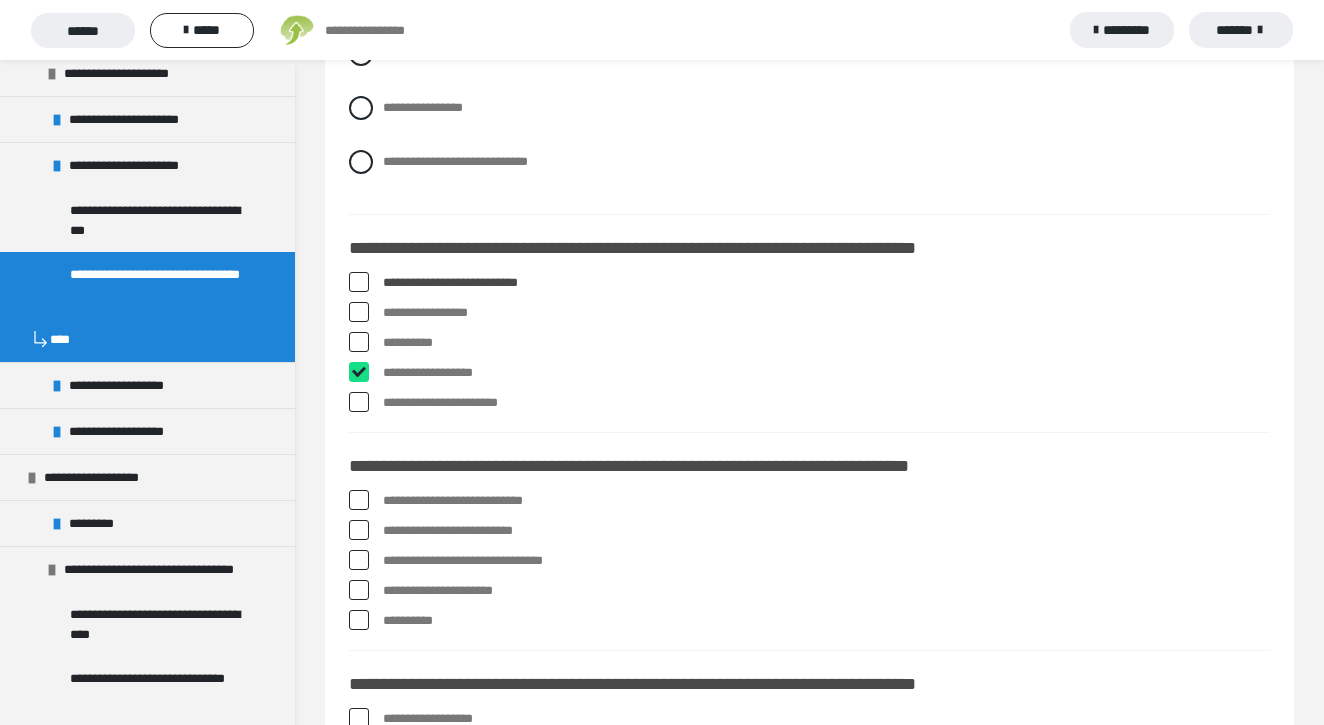 checkbox on "****" 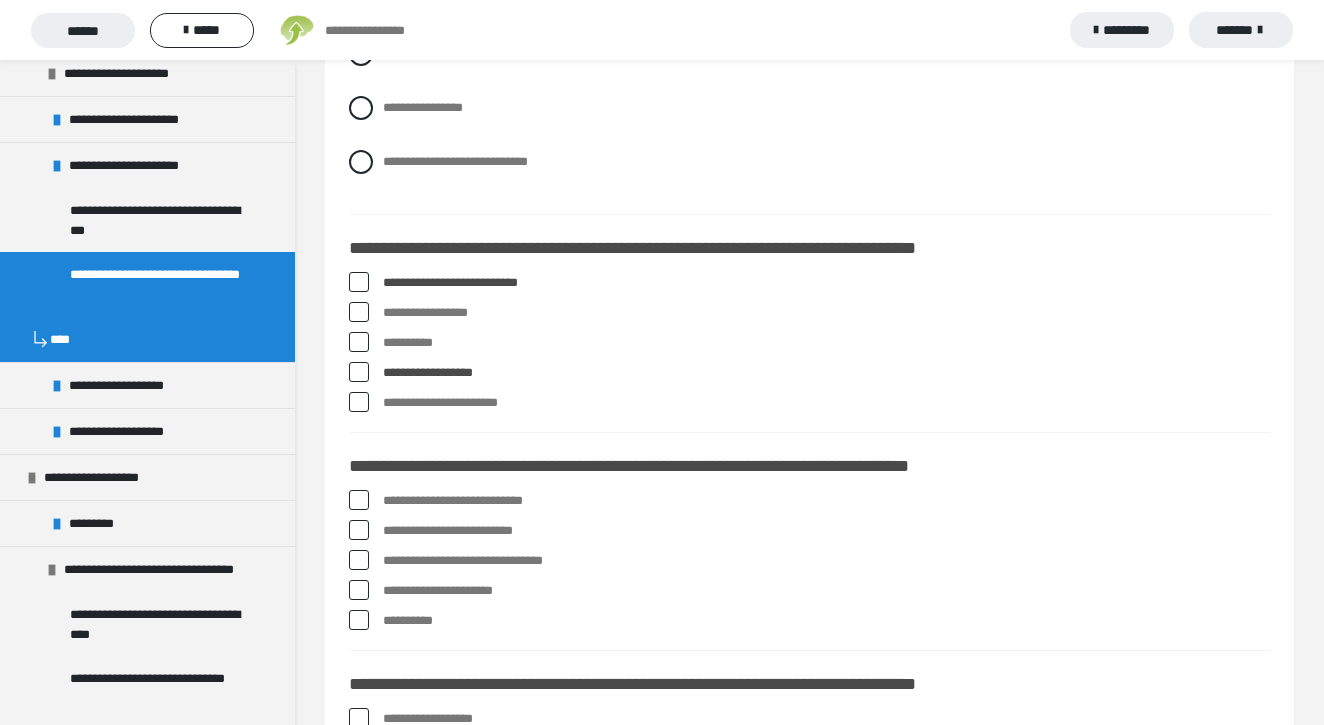 click on "**********" at bounding box center [809, 347] 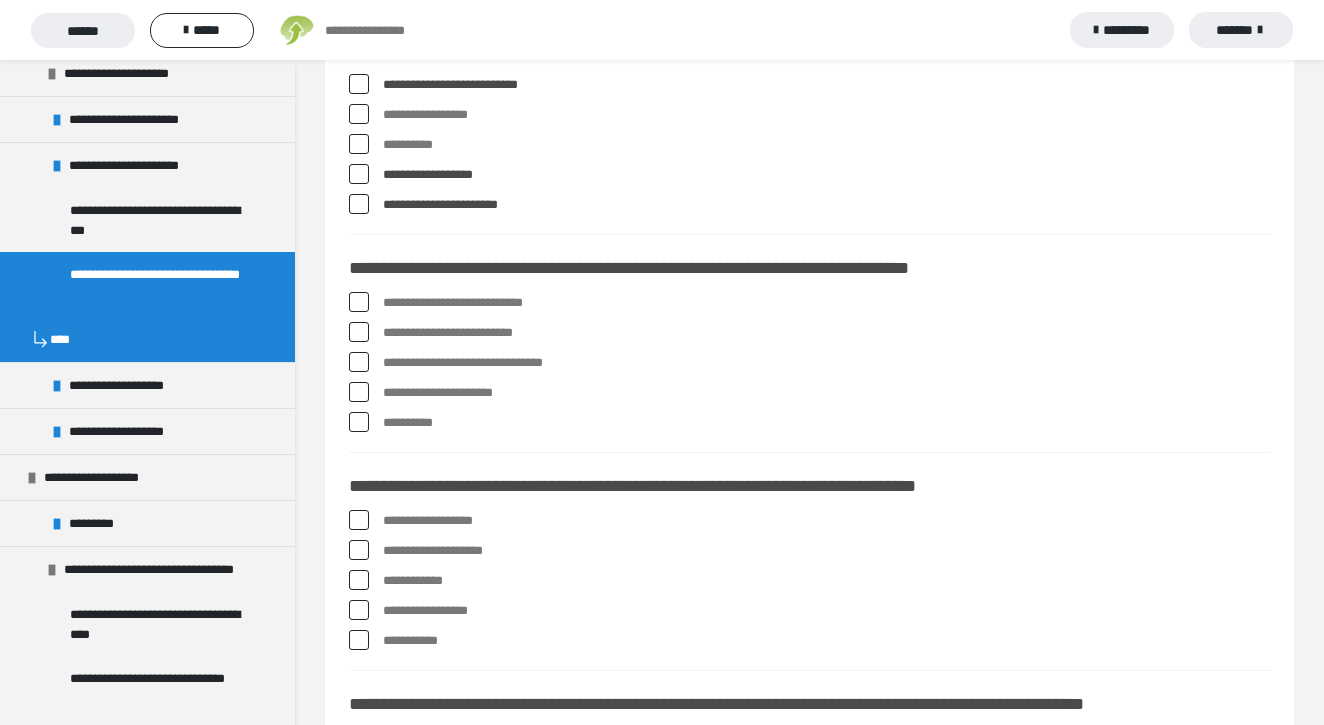 scroll, scrollTop: 1505, scrollLeft: 0, axis: vertical 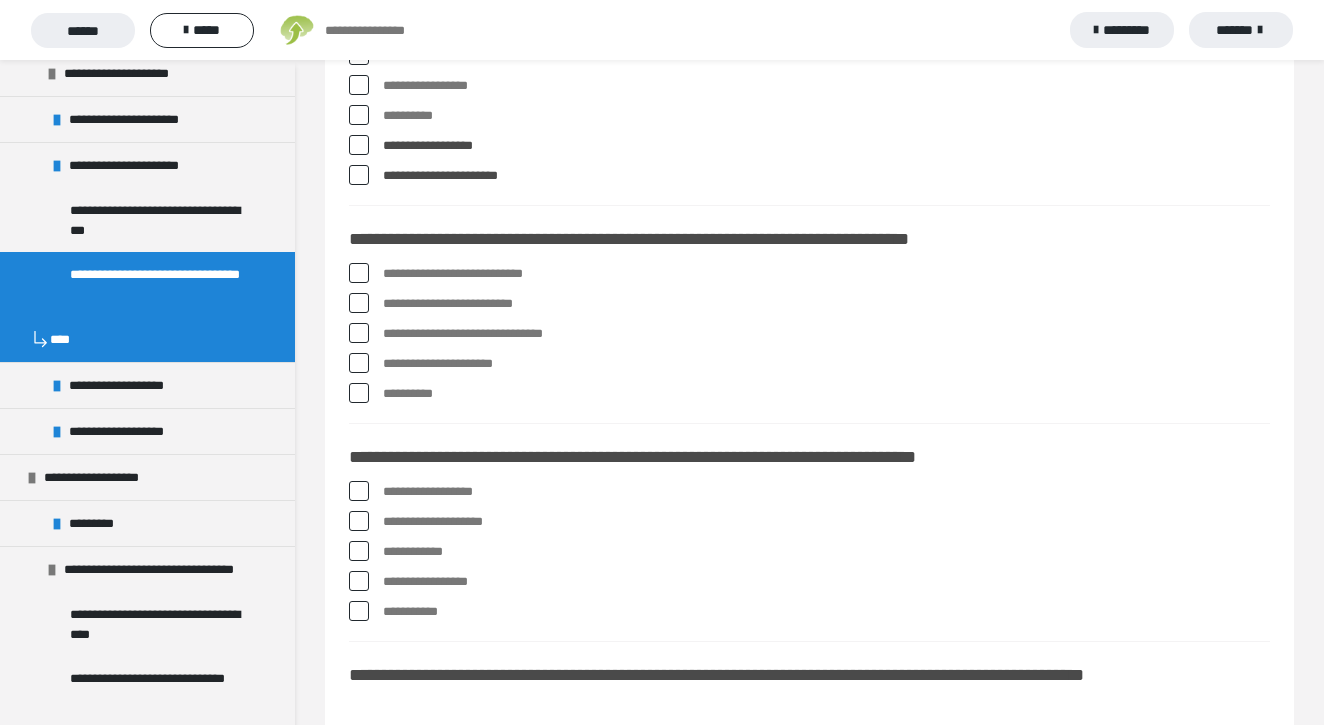 click at bounding box center (359, 363) 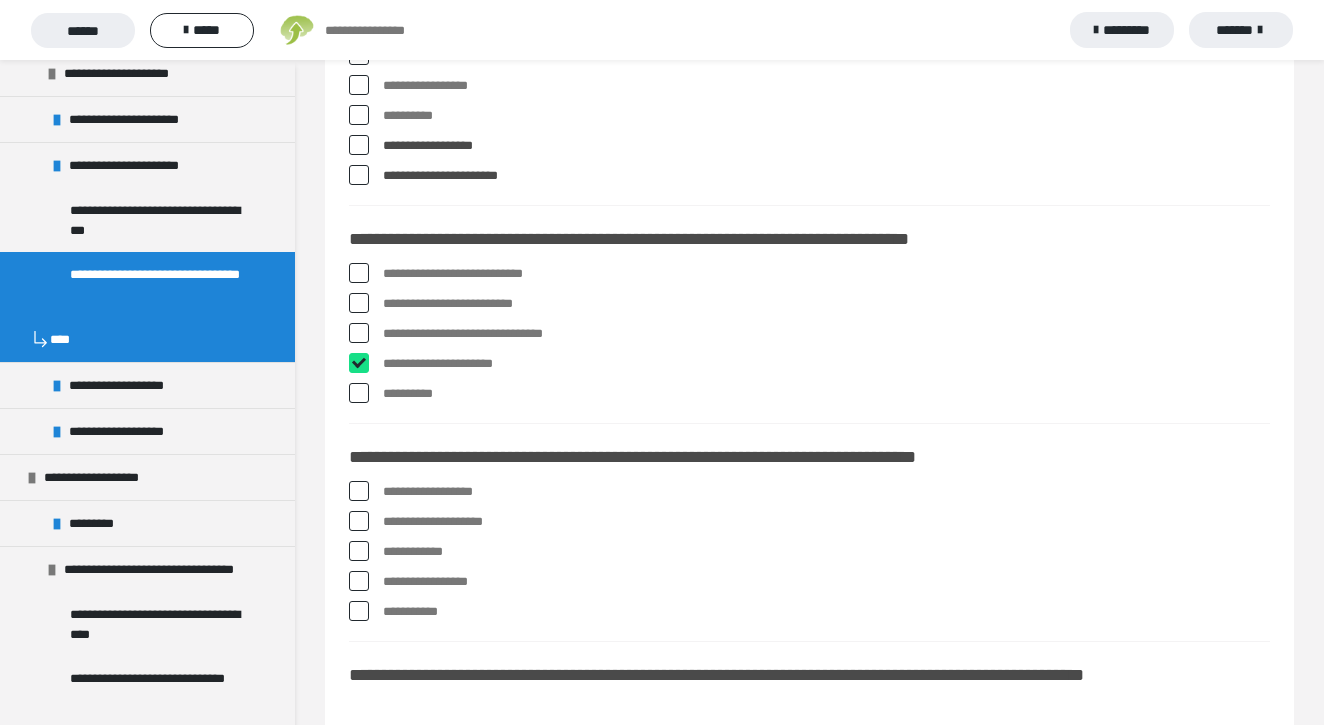 checkbox on "****" 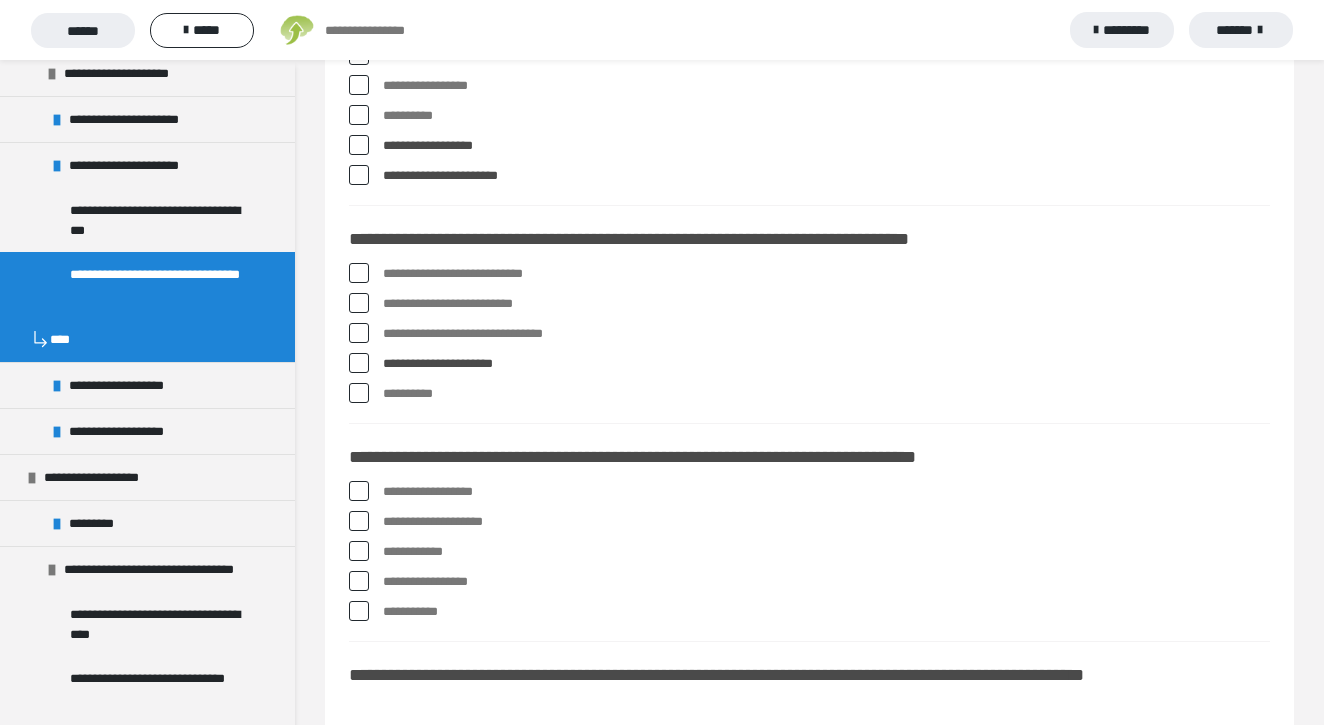 click at bounding box center [359, 393] 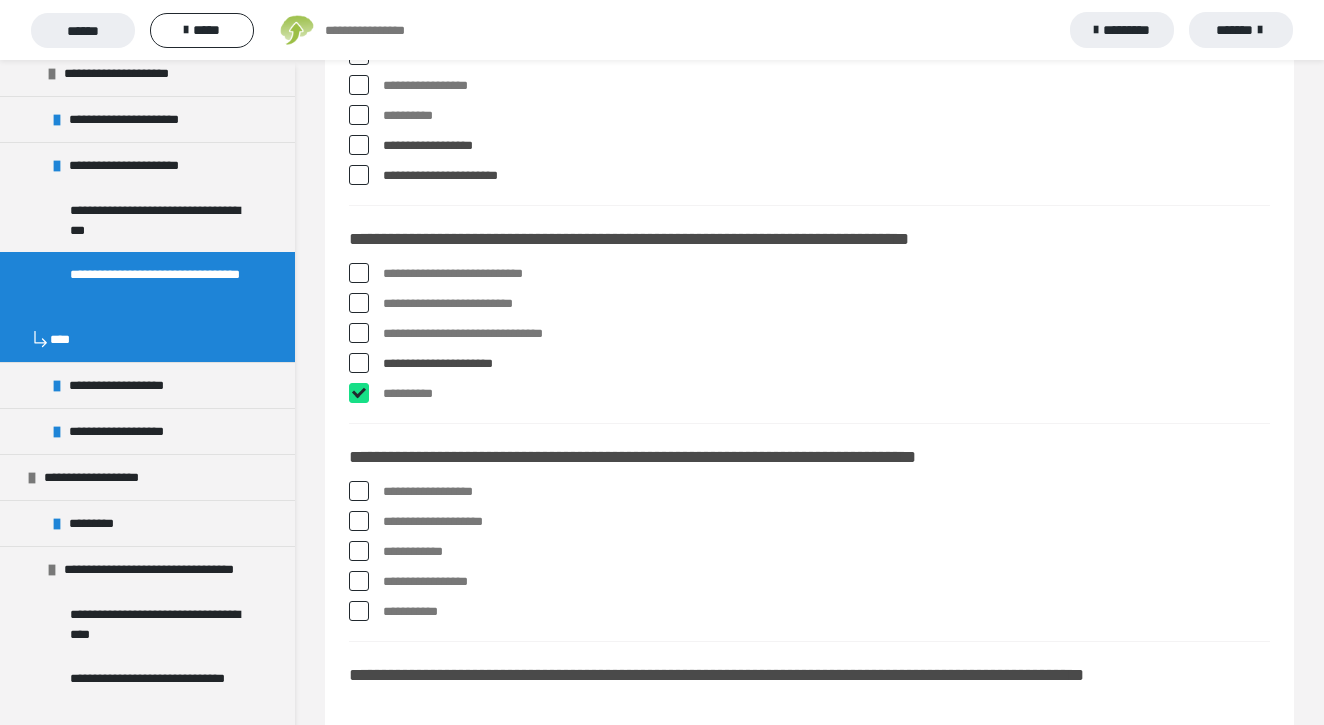 checkbox on "****" 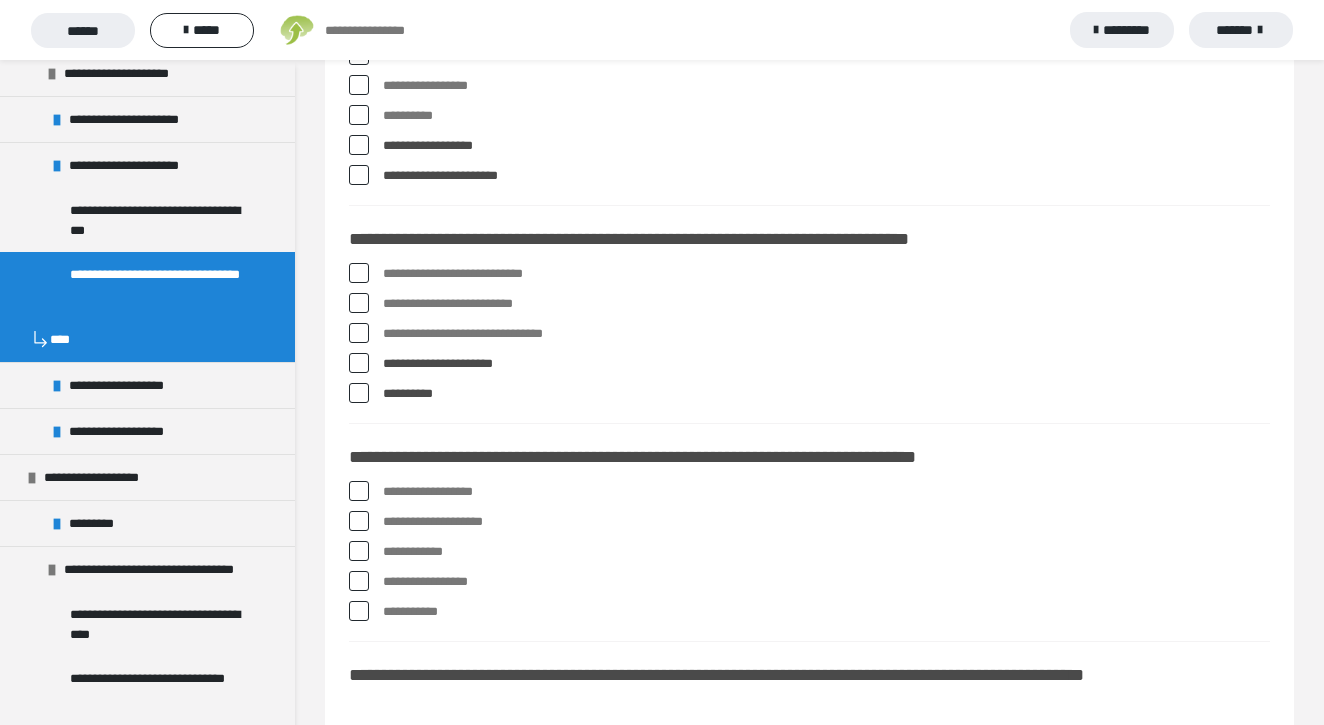 click at bounding box center (359, 333) 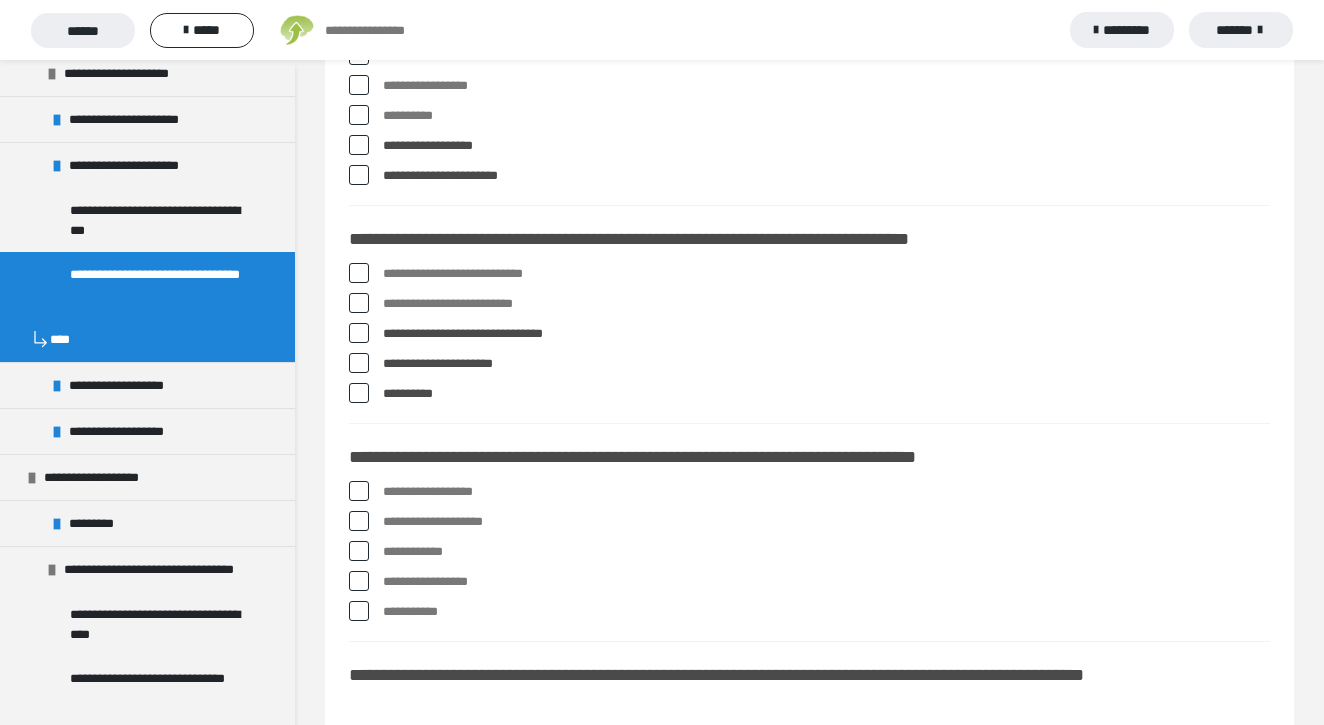 click at bounding box center [359, 273] 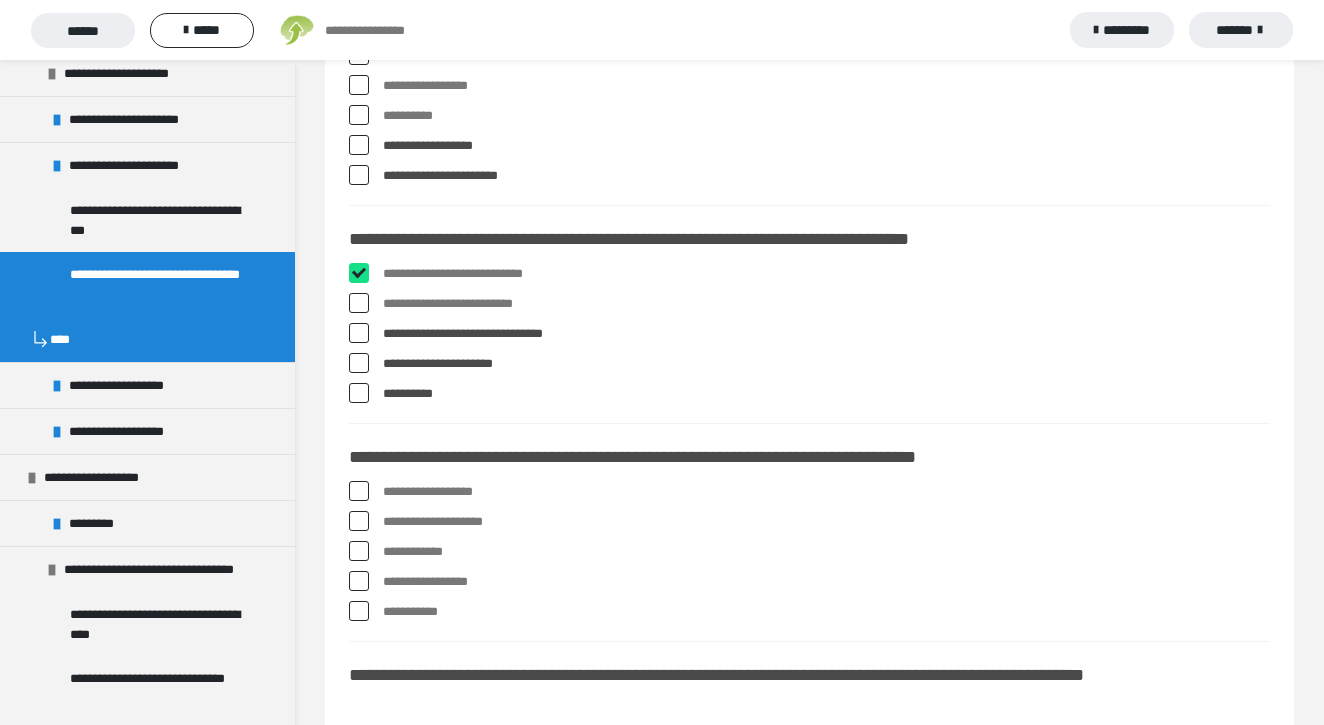 checkbox on "****" 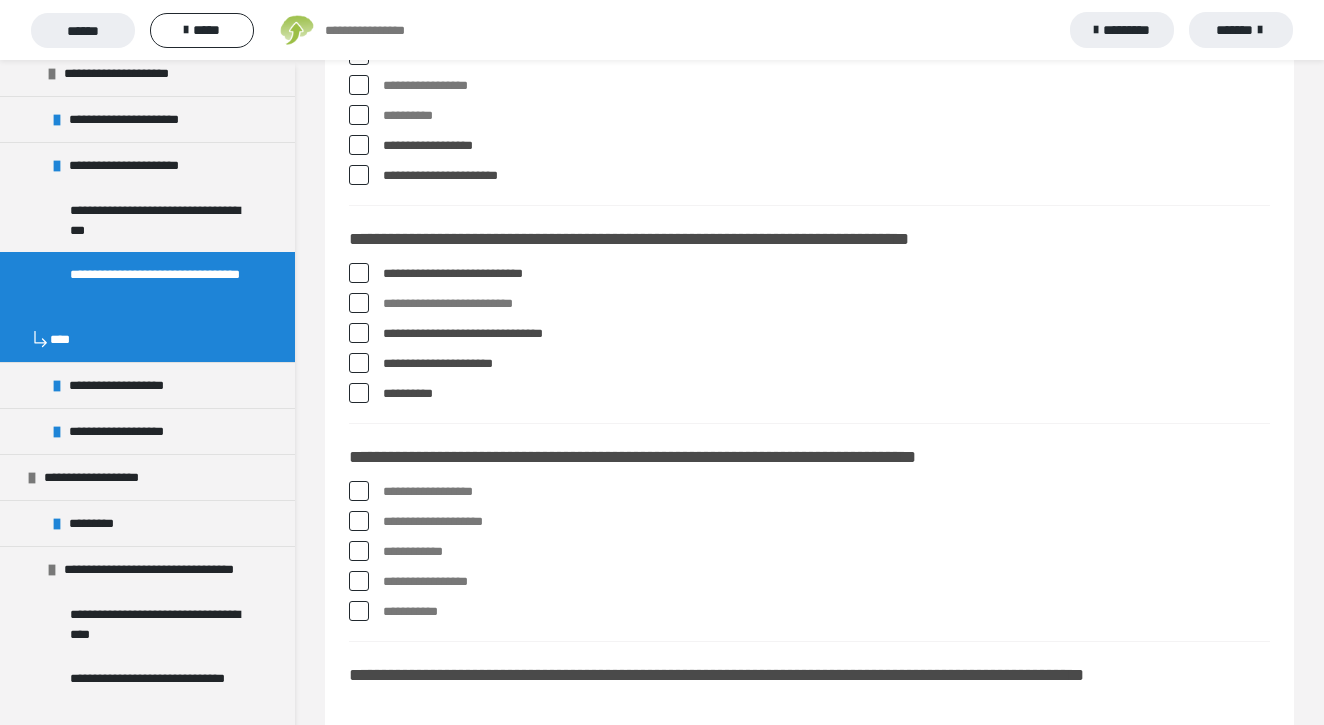 click at bounding box center [359, 303] 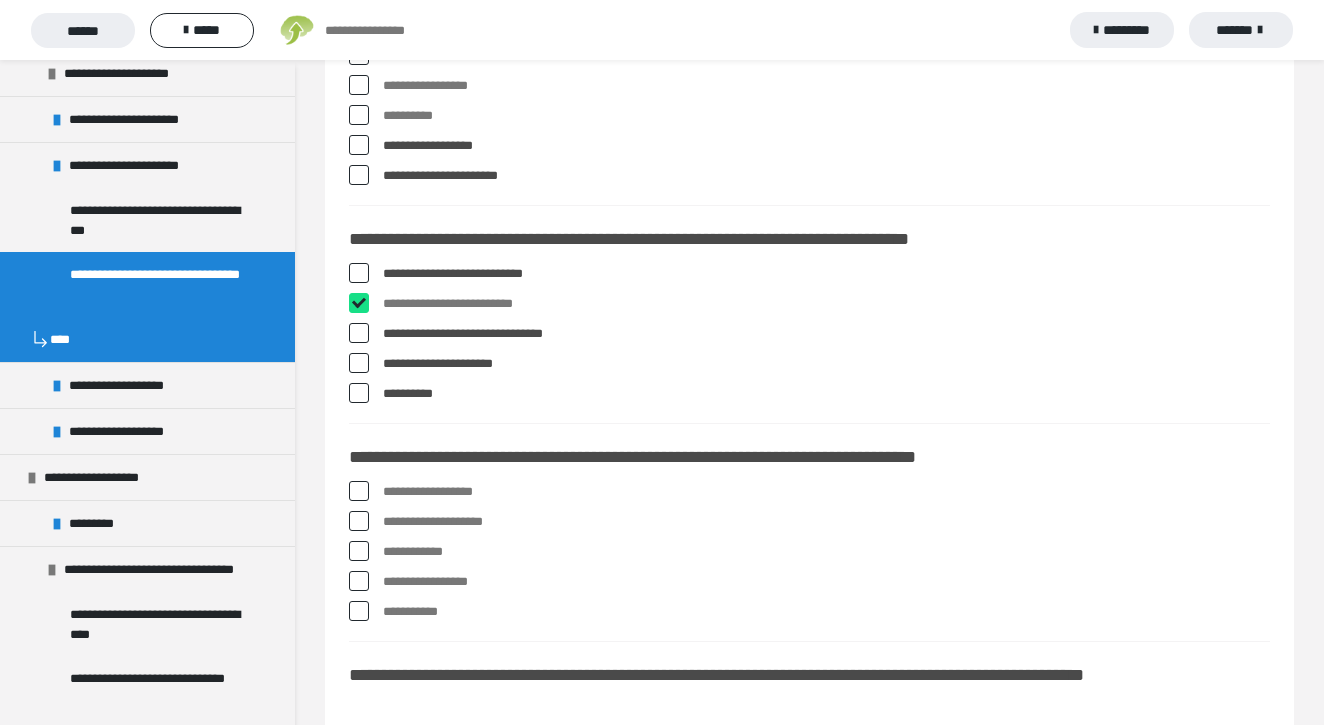 checkbox on "****" 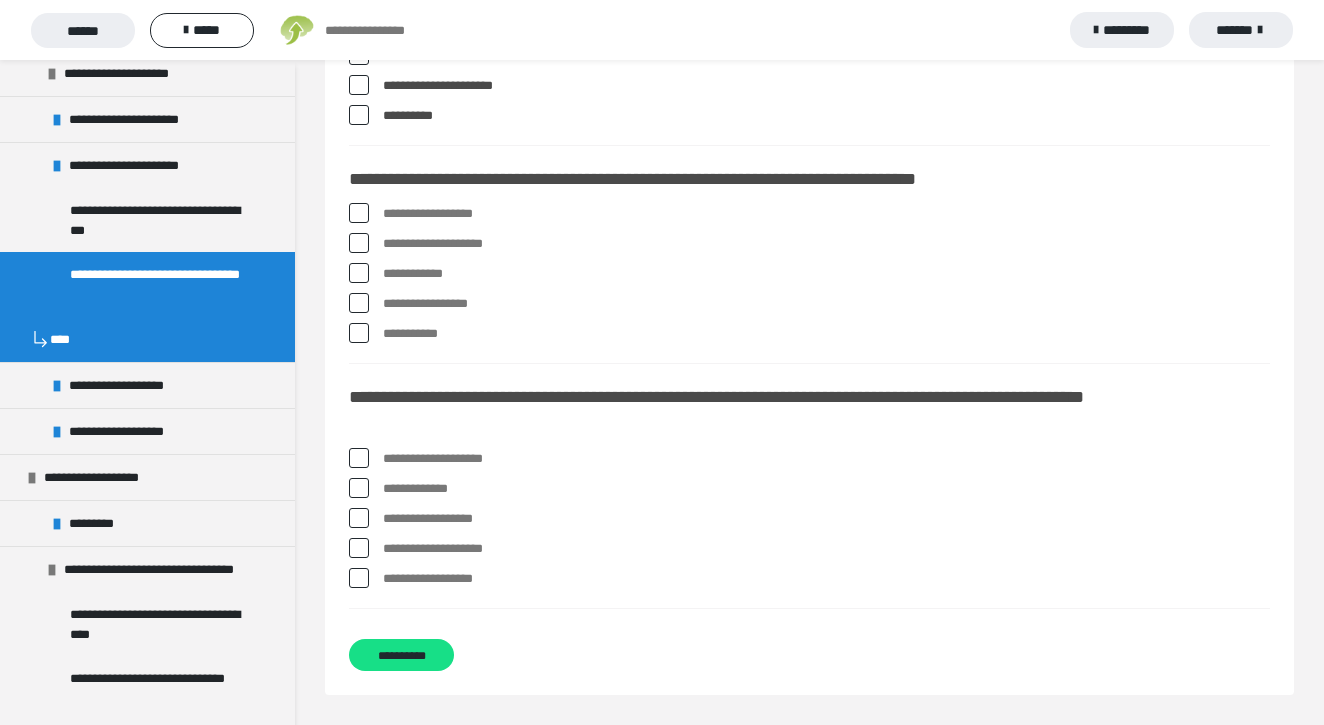 scroll, scrollTop: 1783, scrollLeft: 0, axis: vertical 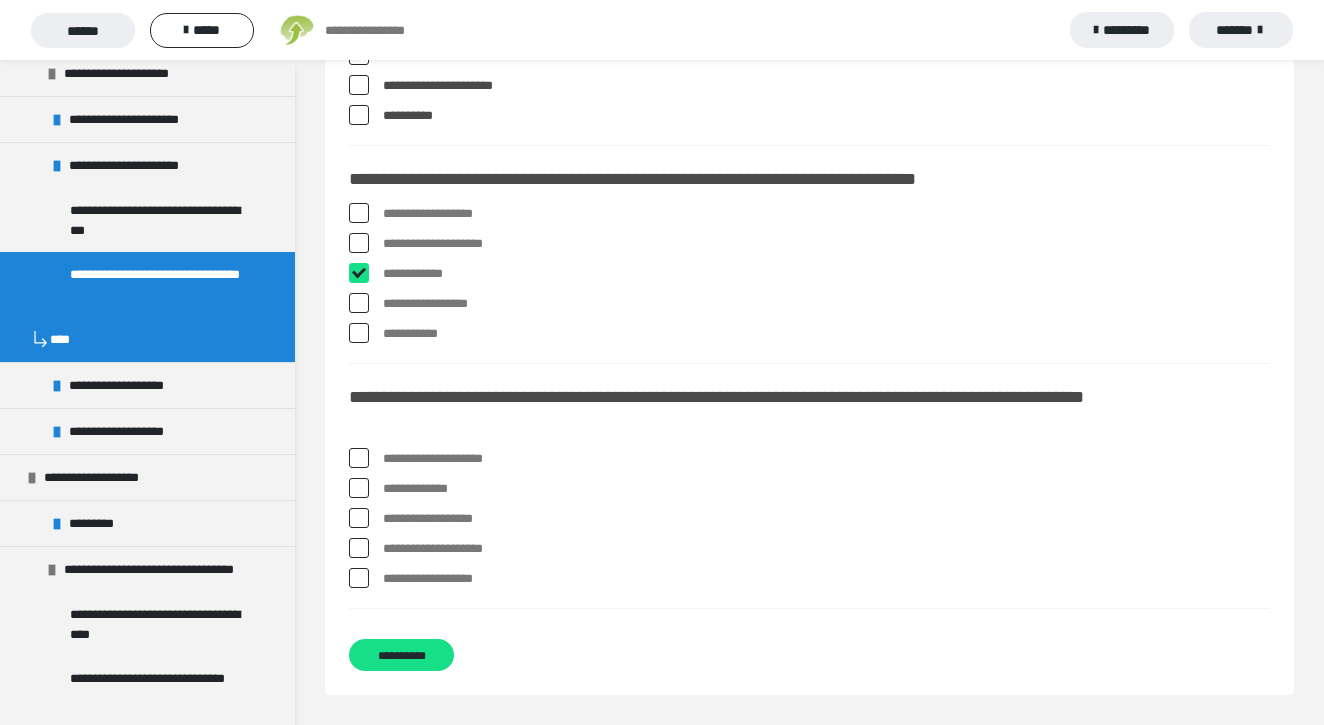 checkbox on "****" 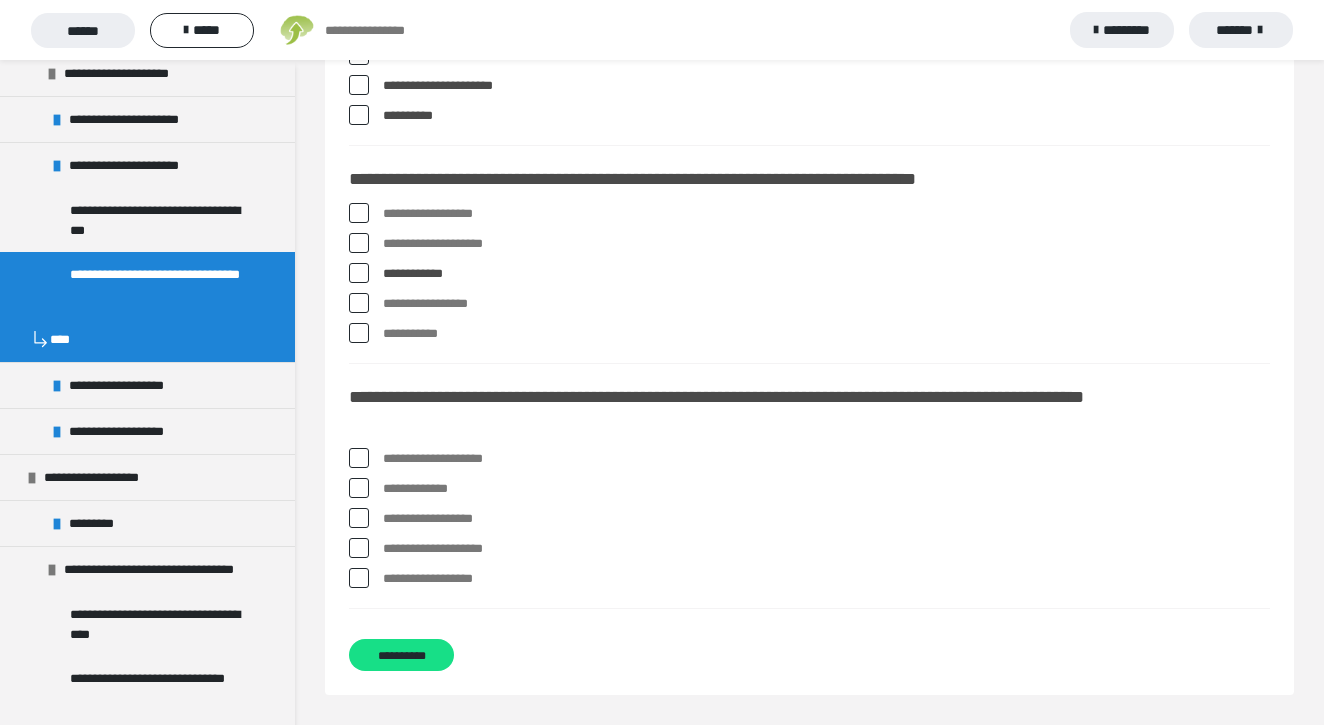 click at bounding box center (359, 333) 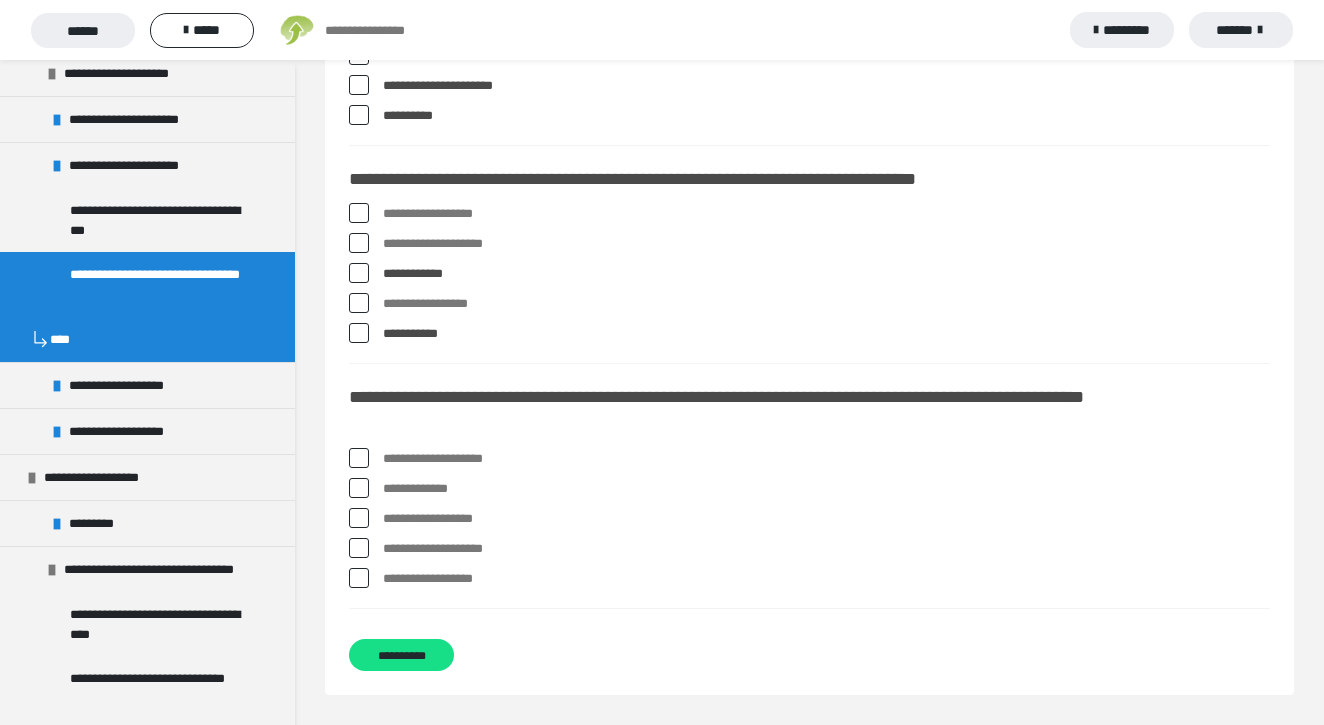 click at bounding box center (359, 213) 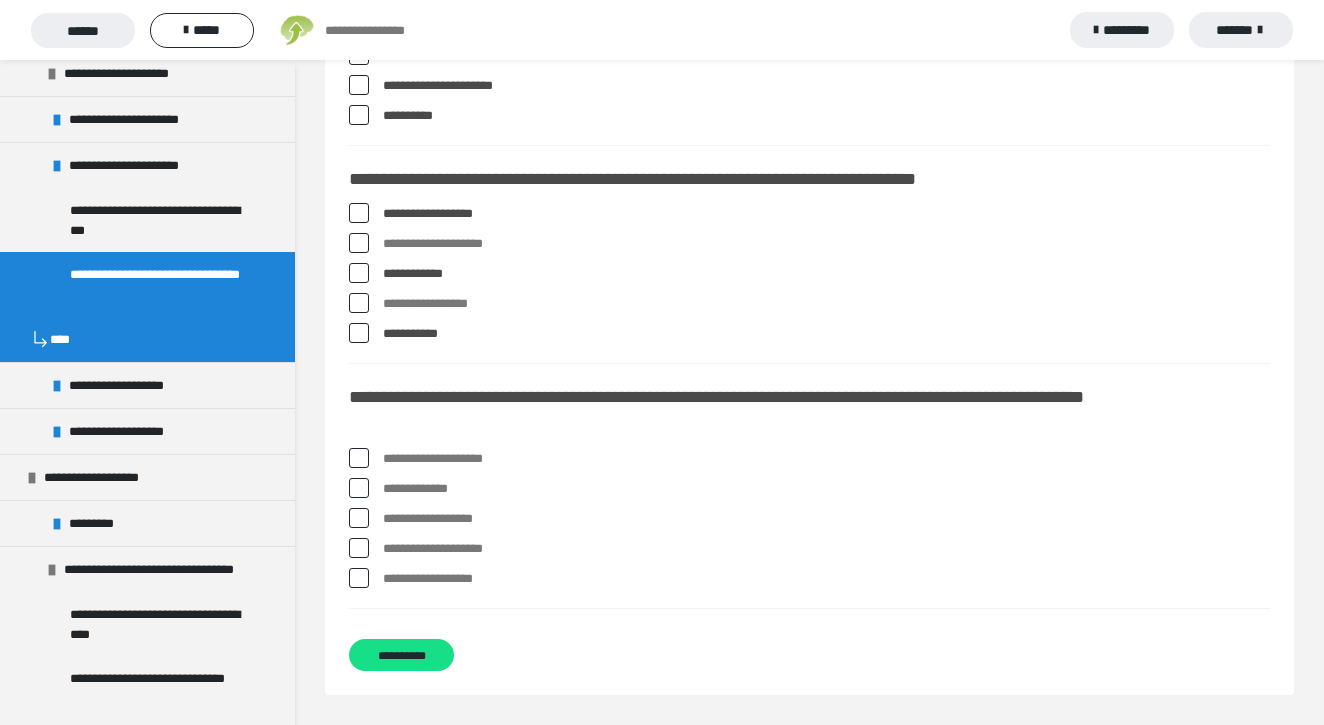scroll, scrollTop: 1783, scrollLeft: 0, axis: vertical 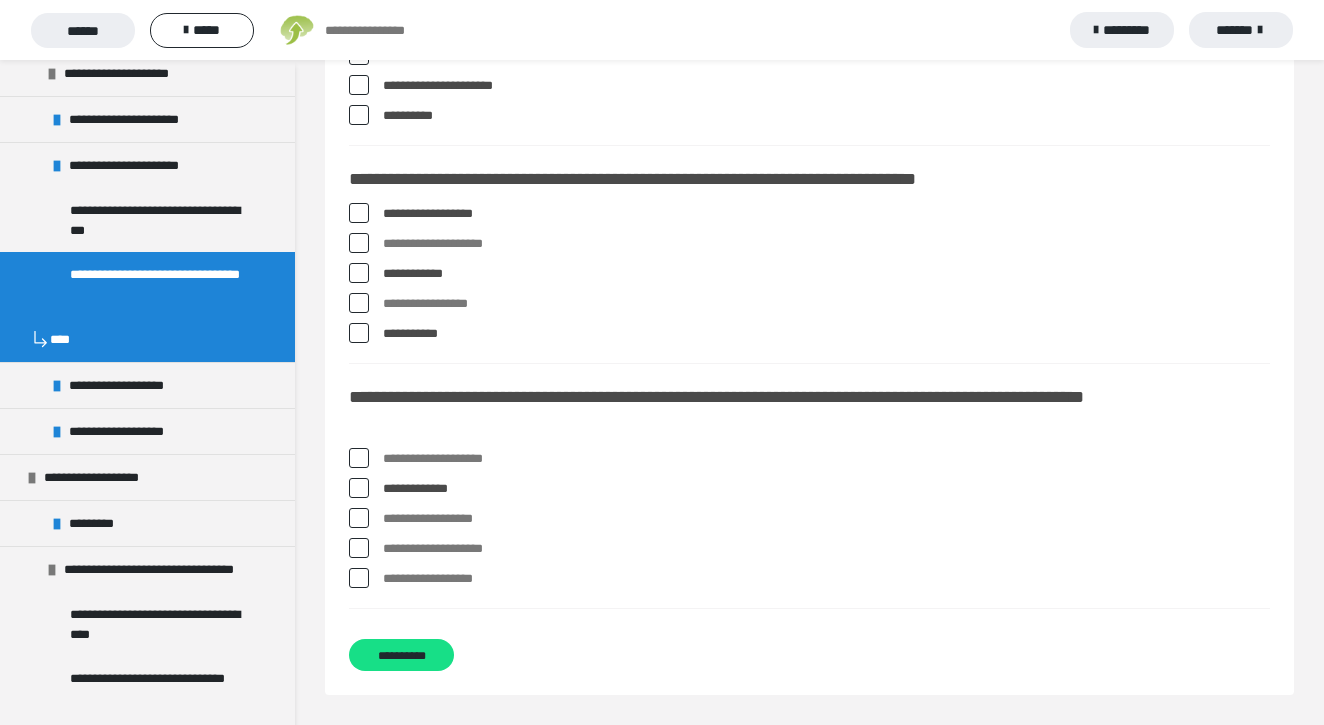 click at bounding box center (359, 548) 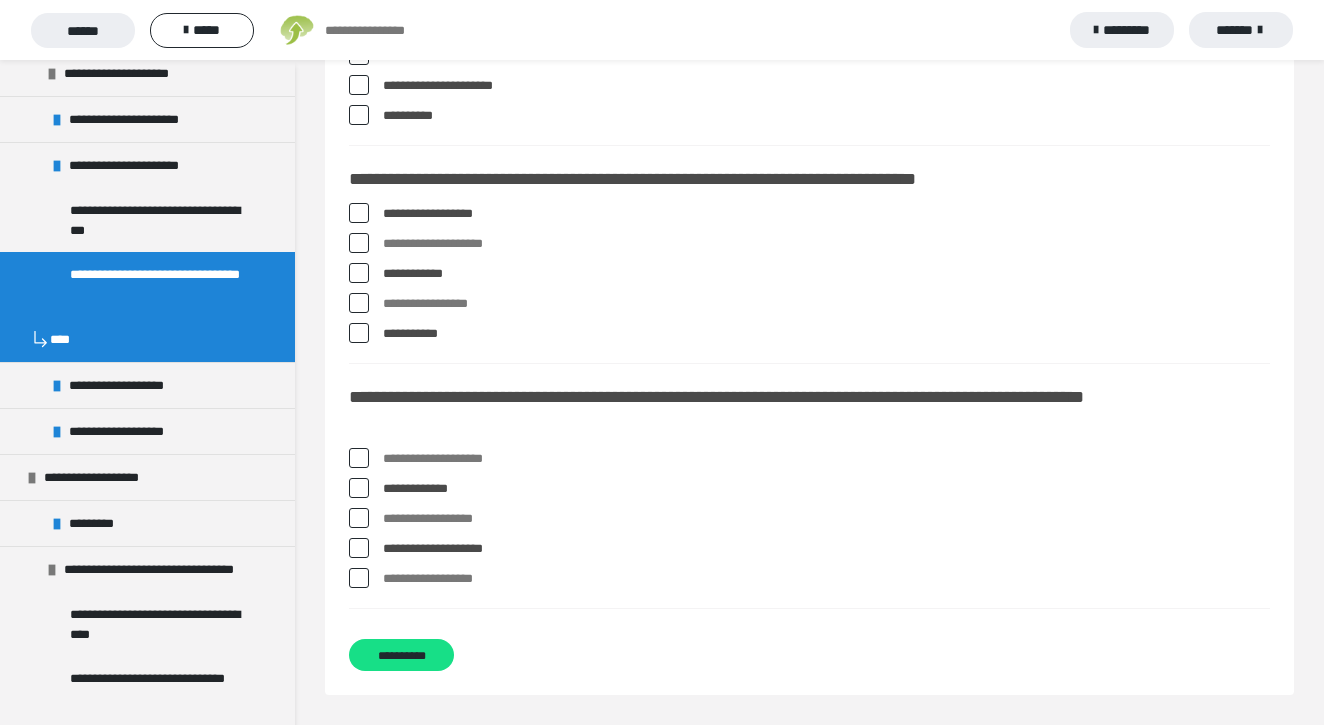 click at bounding box center [359, 578] 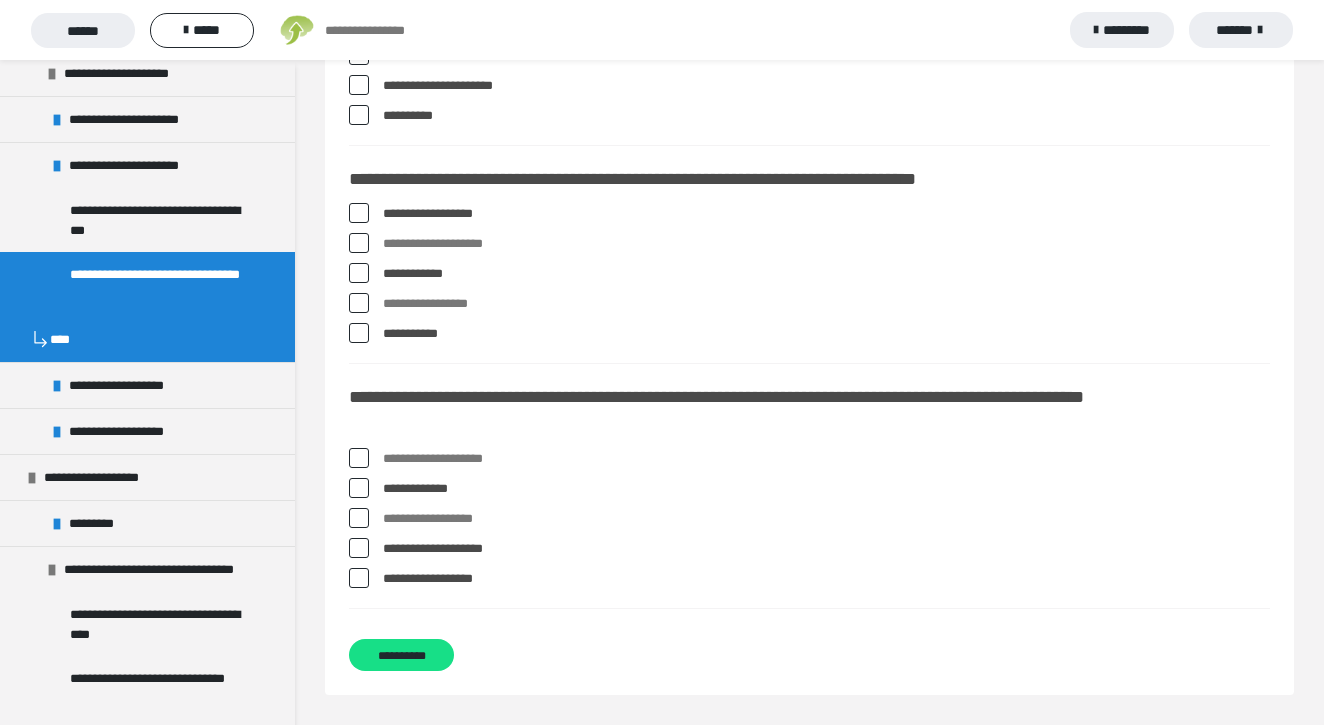 click at bounding box center (359, 458) 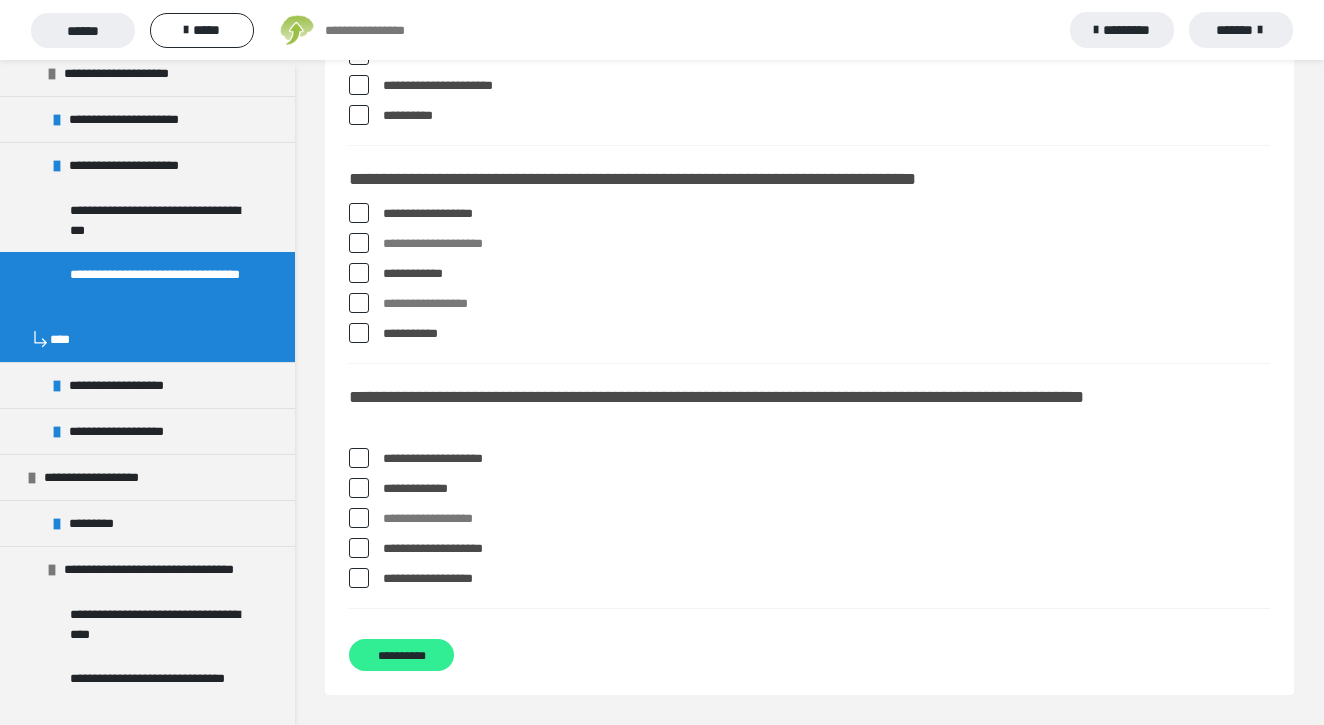 click on "**********" at bounding box center [401, 655] 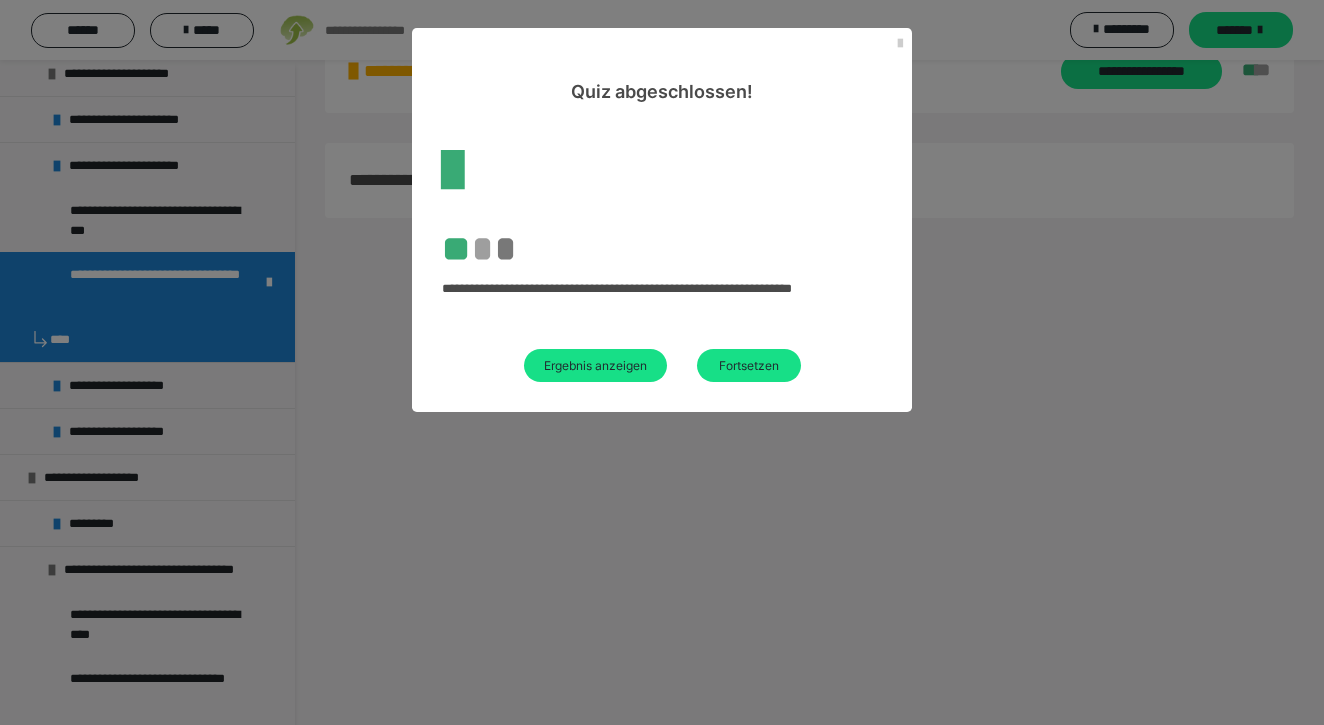 scroll, scrollTop: 60, scrollLeft: 0, axis: vertical 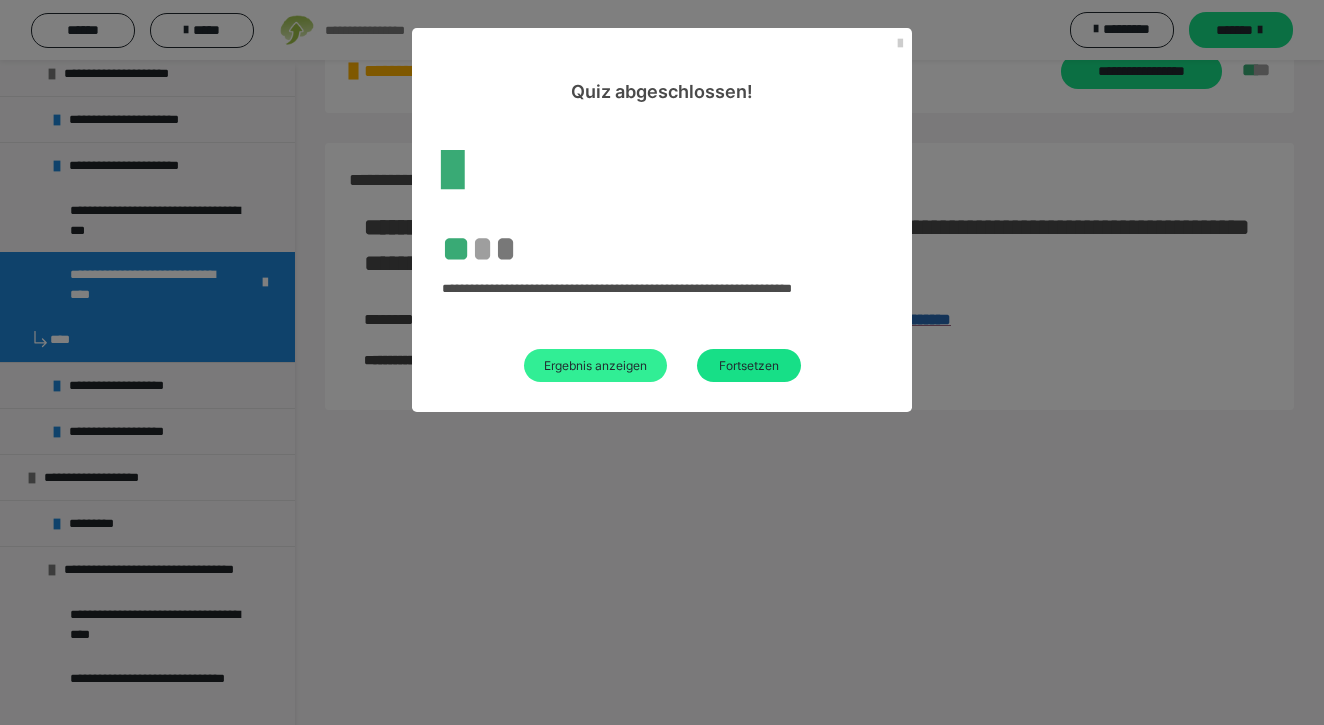 click on "Ergebnis anzeigen" at bounding box center (595, 365) 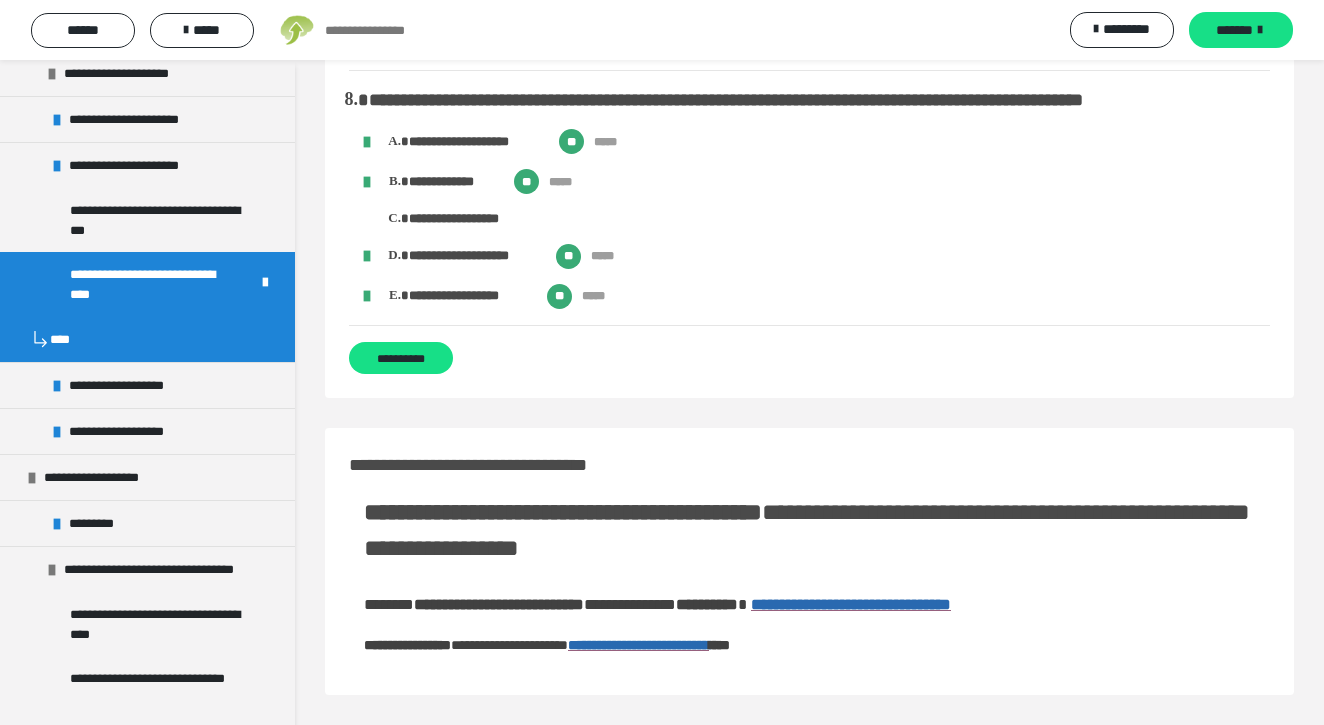 scroll, scrollTop: 1837, scrollLeft: 0, axis: vertical 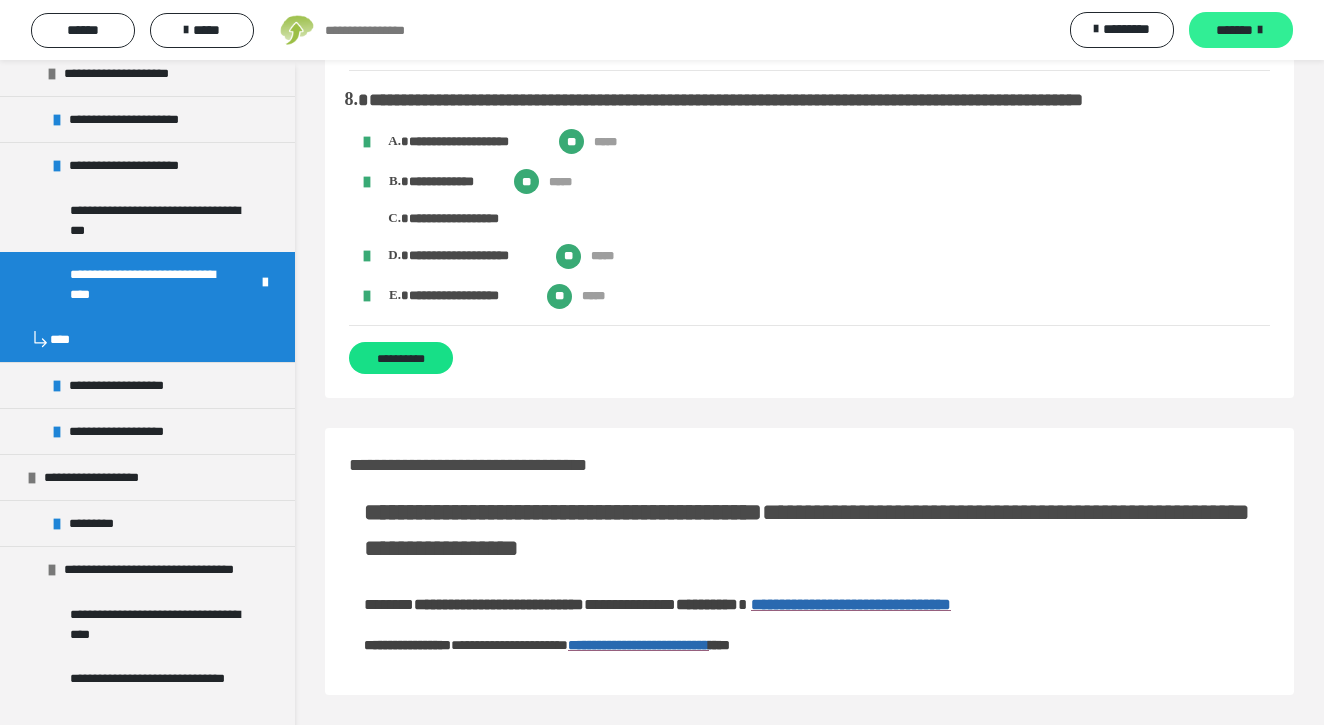 click on "*******" at bounding box center [1234, 30] 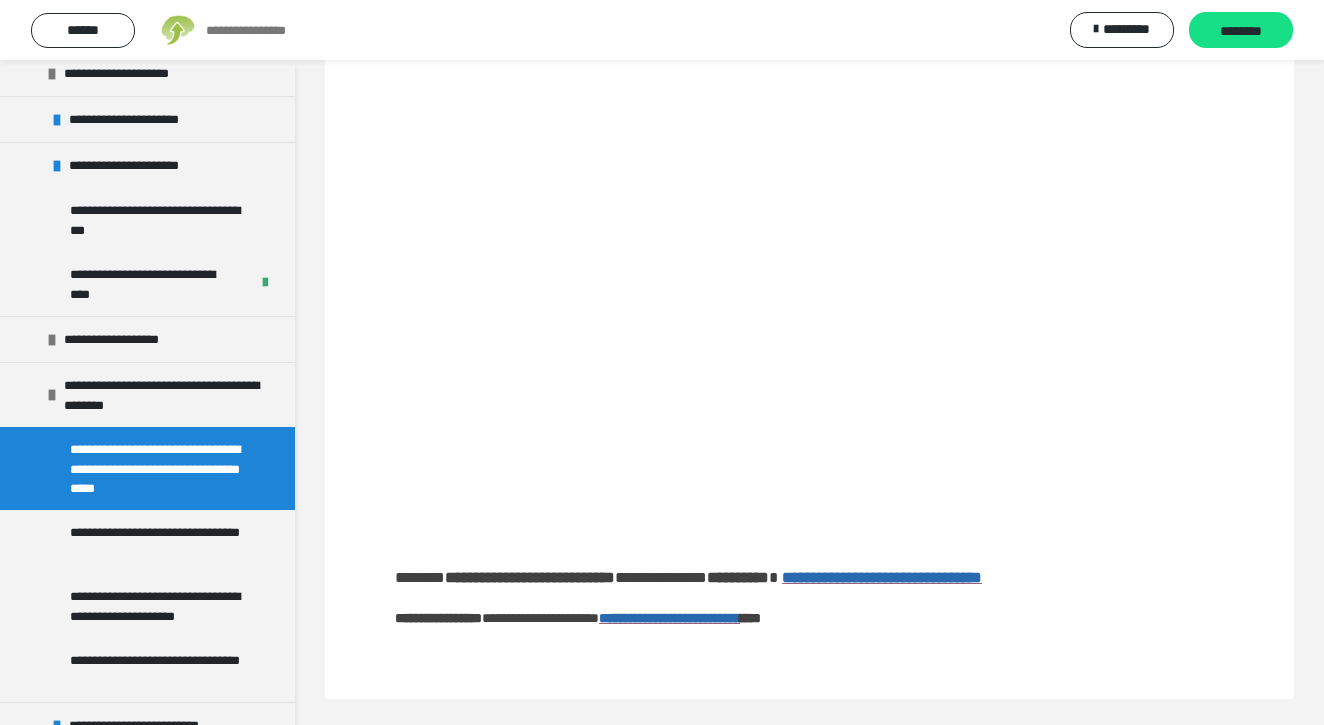 scroll, scrollTop: 124, scrollLeft: 0, axis: vertical 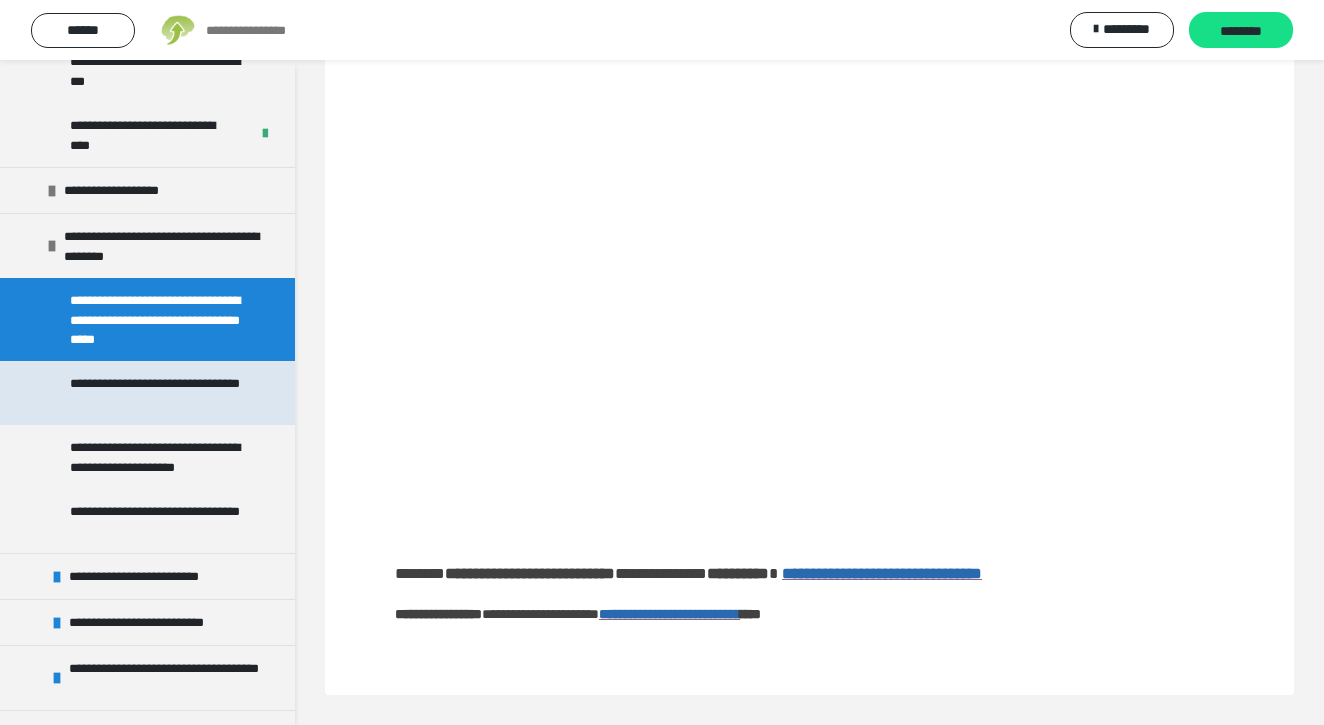click on "**********" at bounding box center [159, 393] 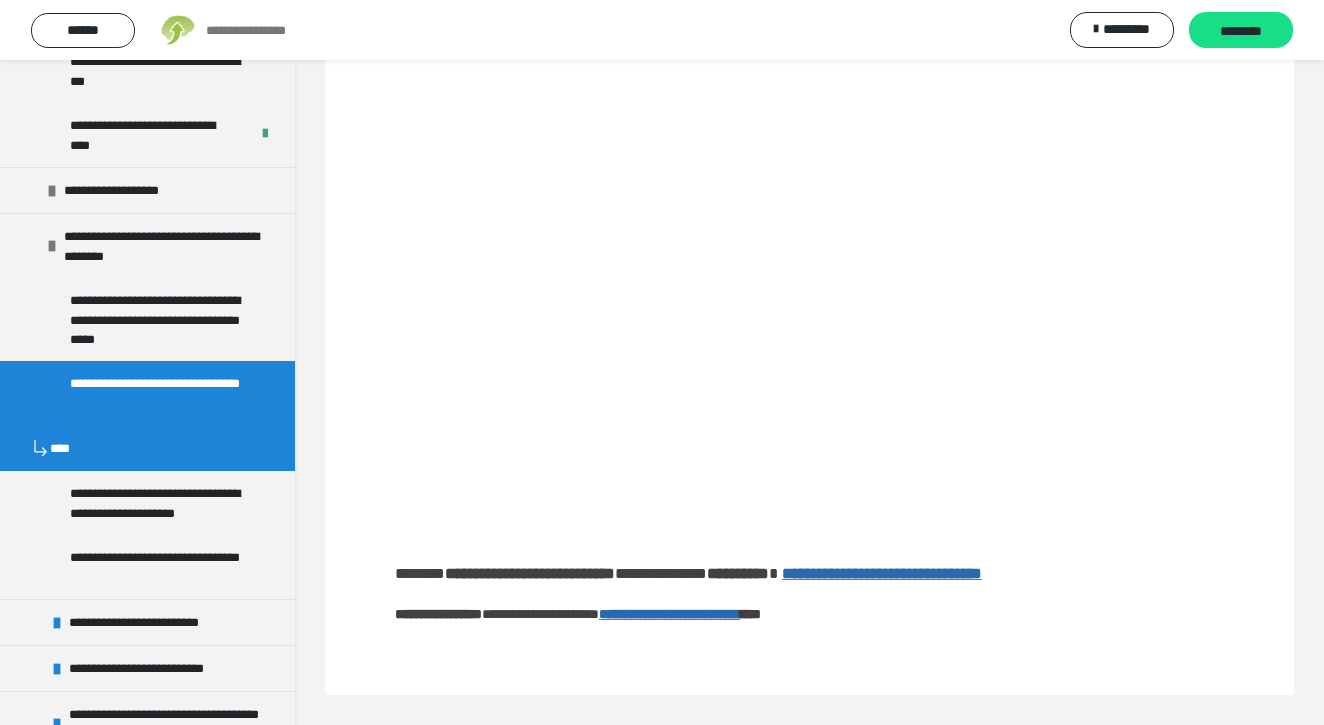 scroll, scrollTop: 60, scrollLeft: 0, axis: vertical 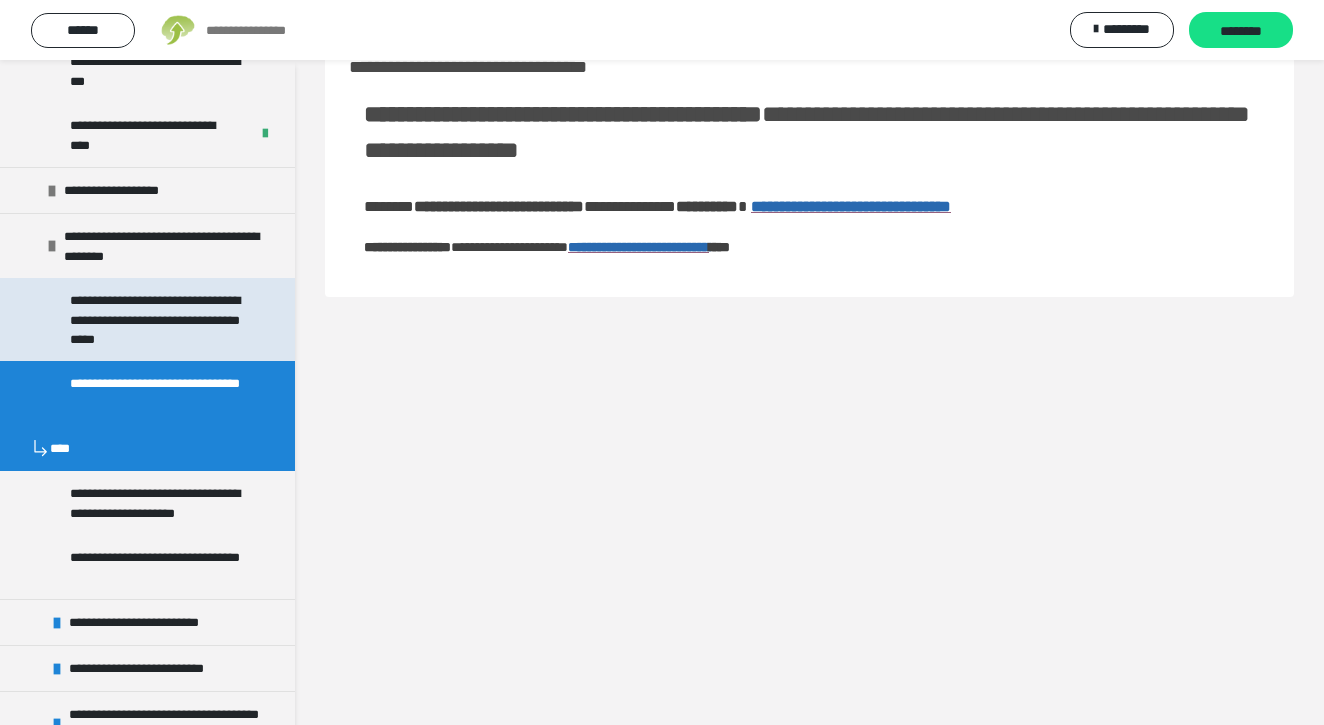 click on "**********" at bounding box center [159, 319] 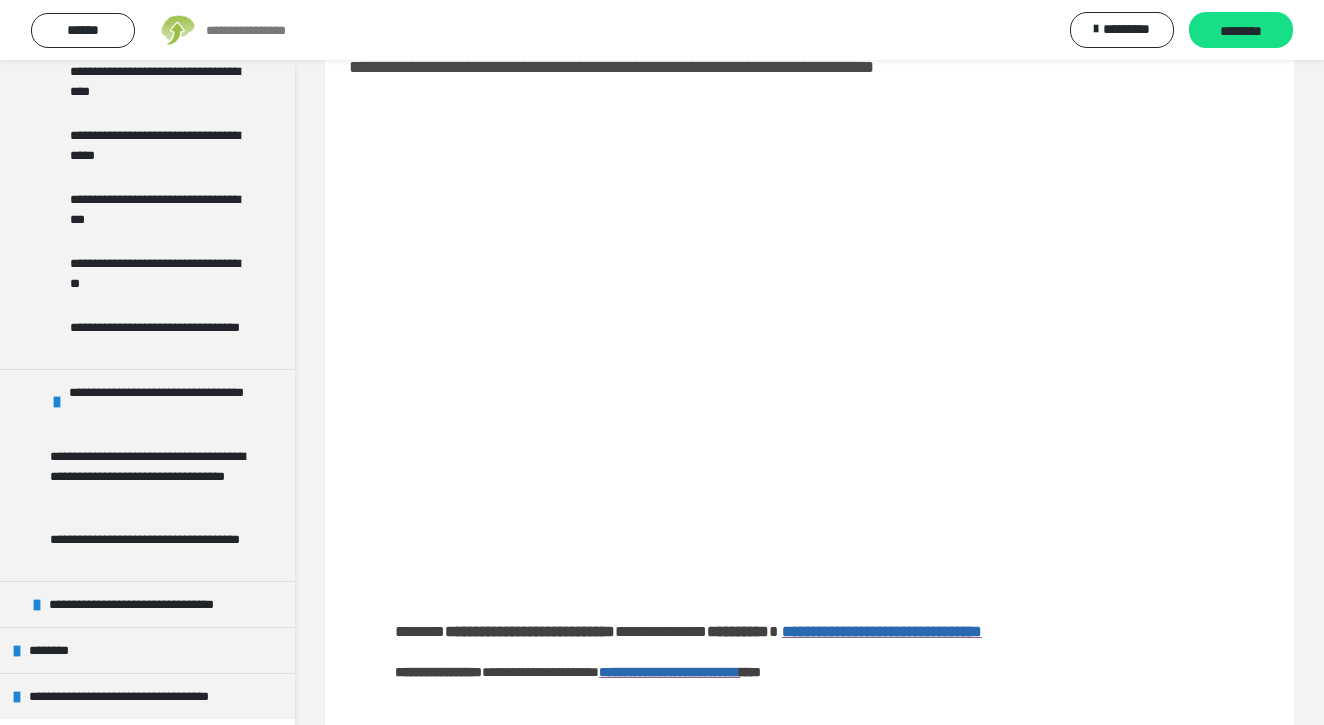 scroll, scrollTop: 2042, scrollLeft: 0, axis: vertical 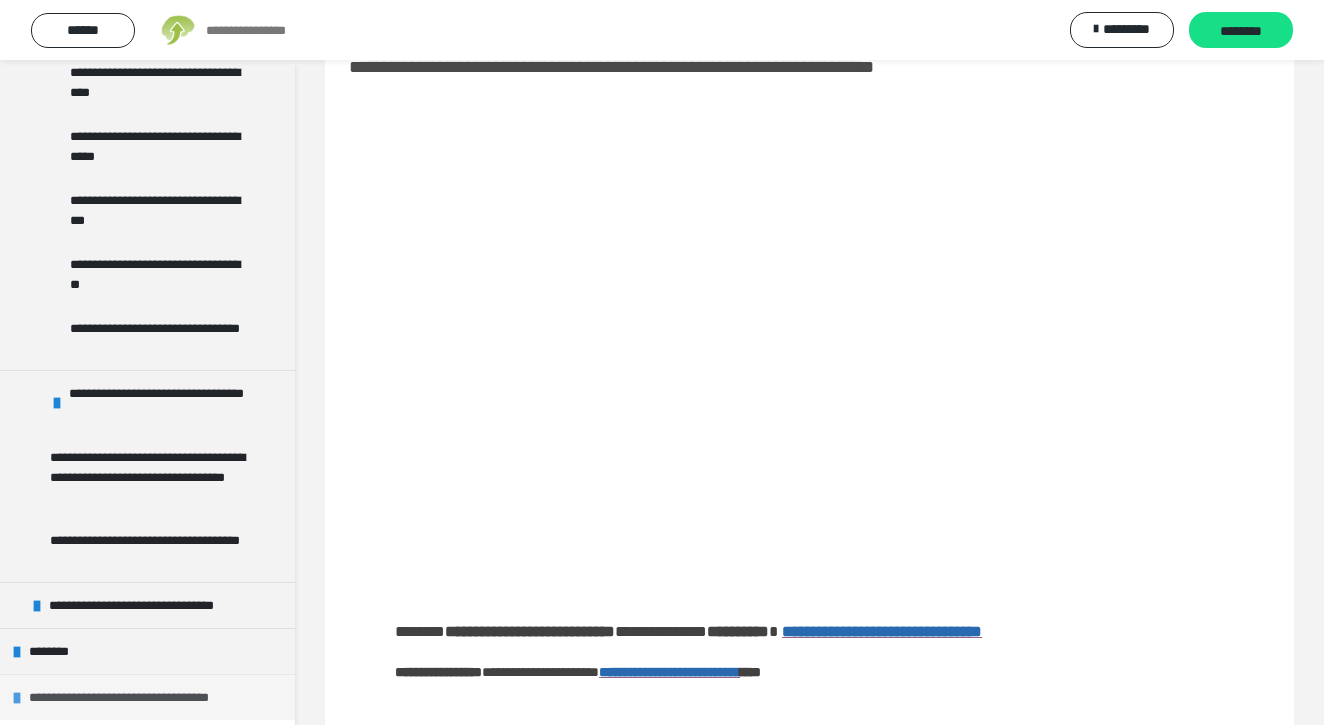 click on "**********" at bounding box center [145, 697] 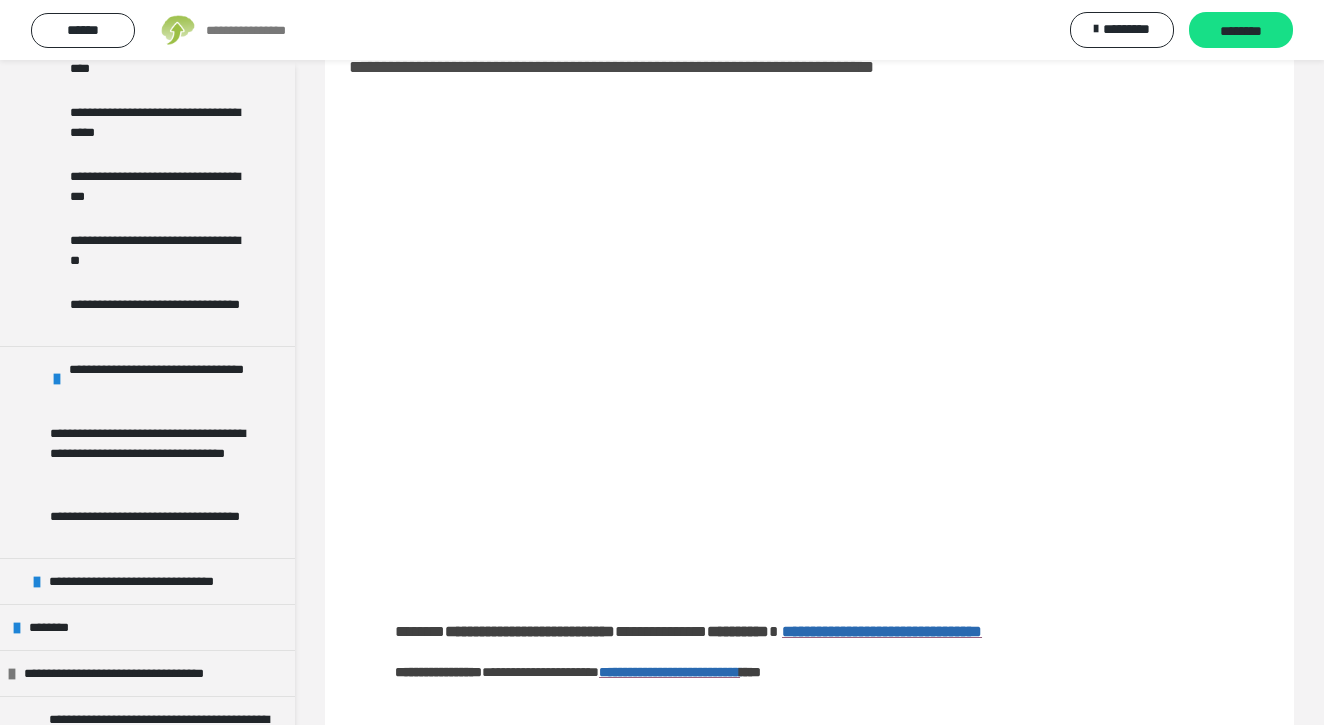 scroll, scrollTop: 2049, scrollLeft: 0, axis: vertical 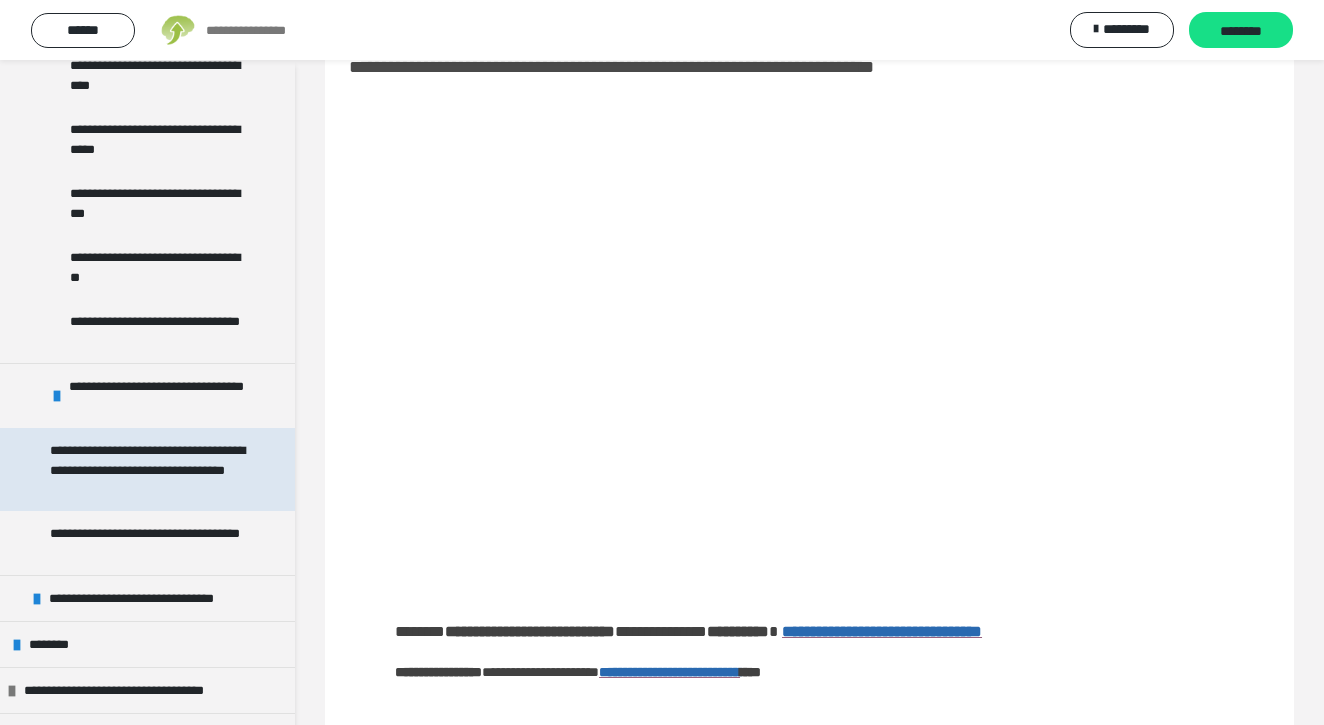 click on "**********" at bounding box center (149, 469) 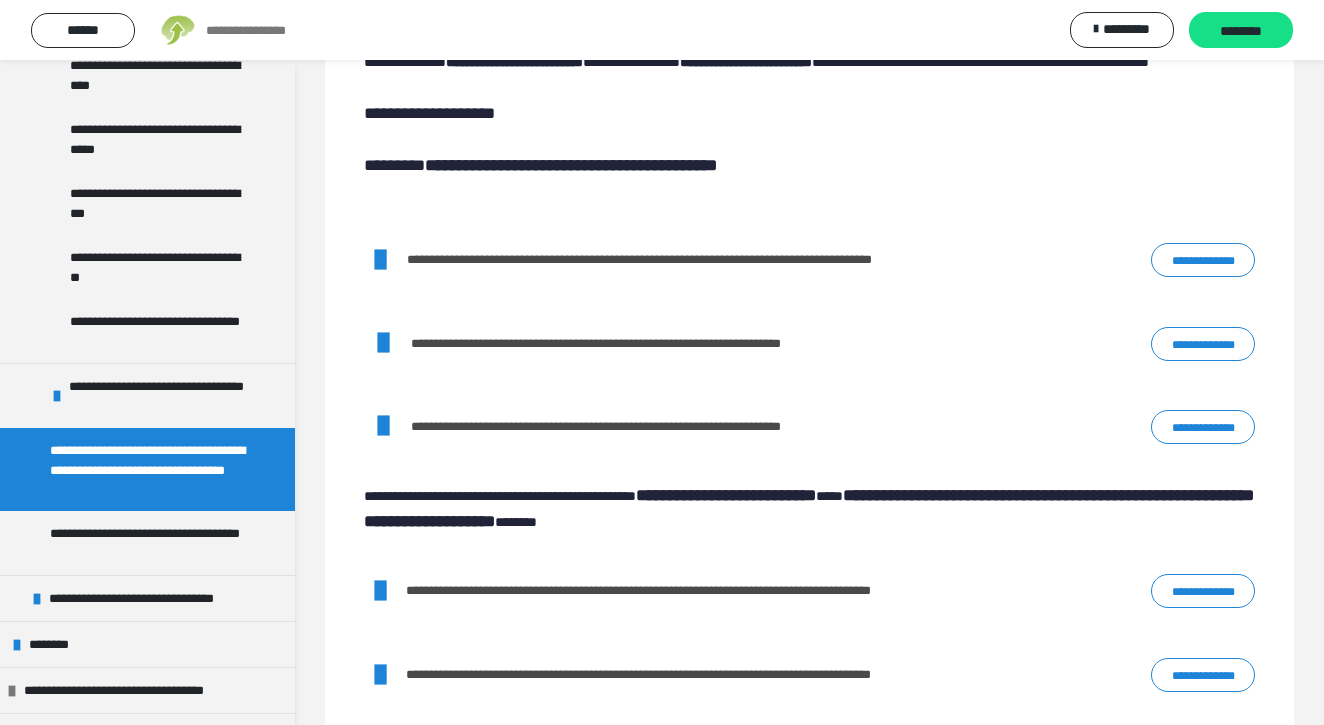 scroll, scrollTop: 378, scrollLeft: 0, axis: vertical 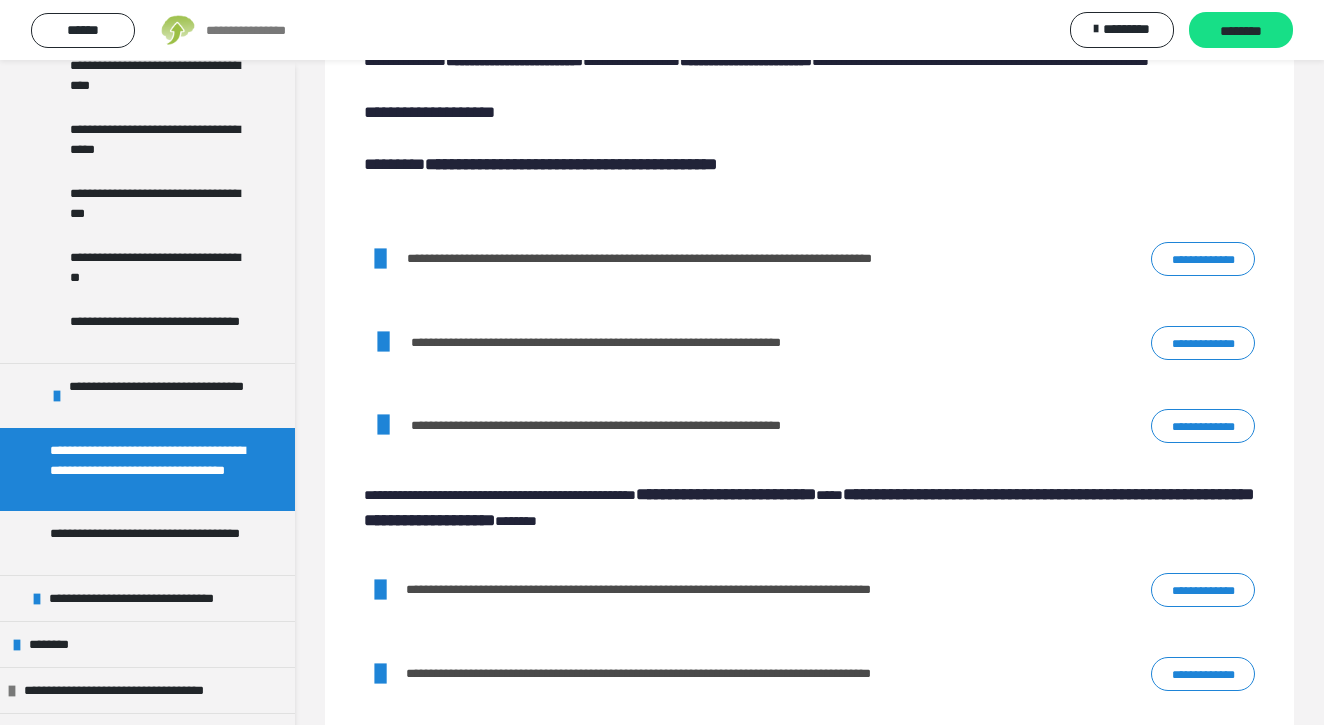 click on "**********" at bounding box center (1203, 343) 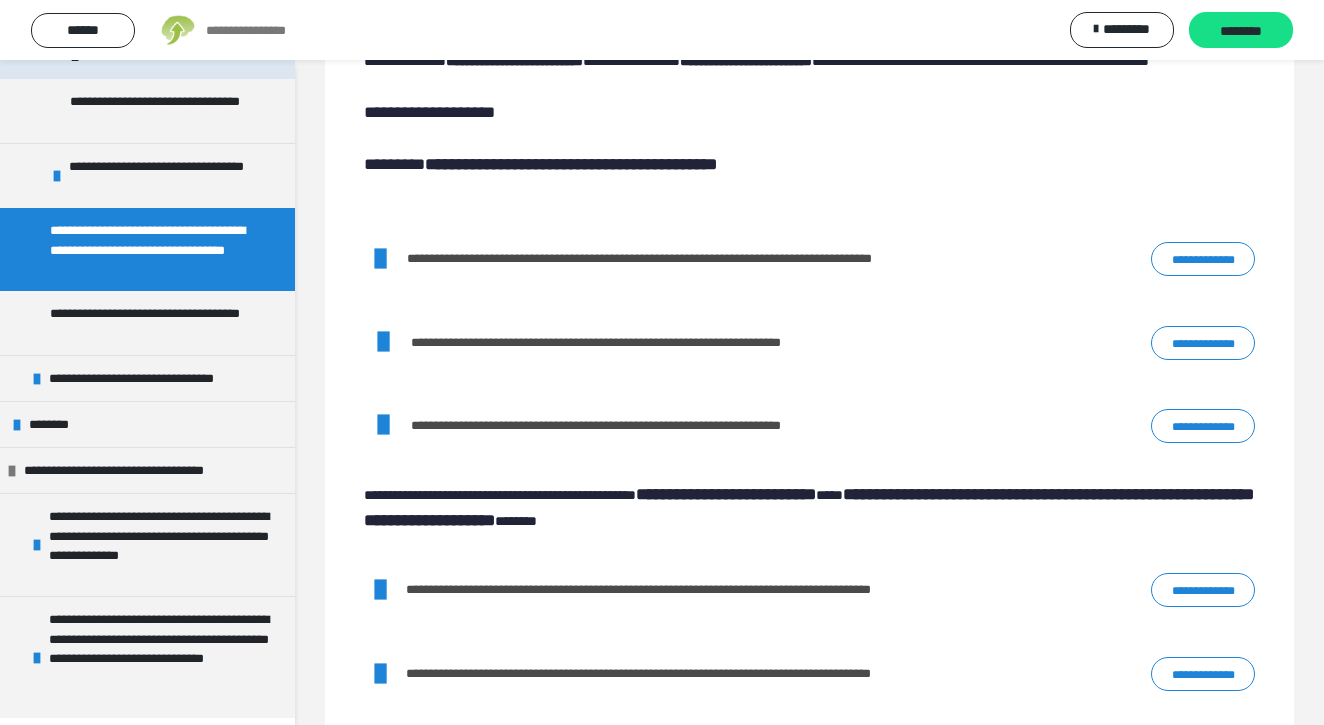 scroll, scrollTop: 2267, scrollLeft: 0, axis: vertical 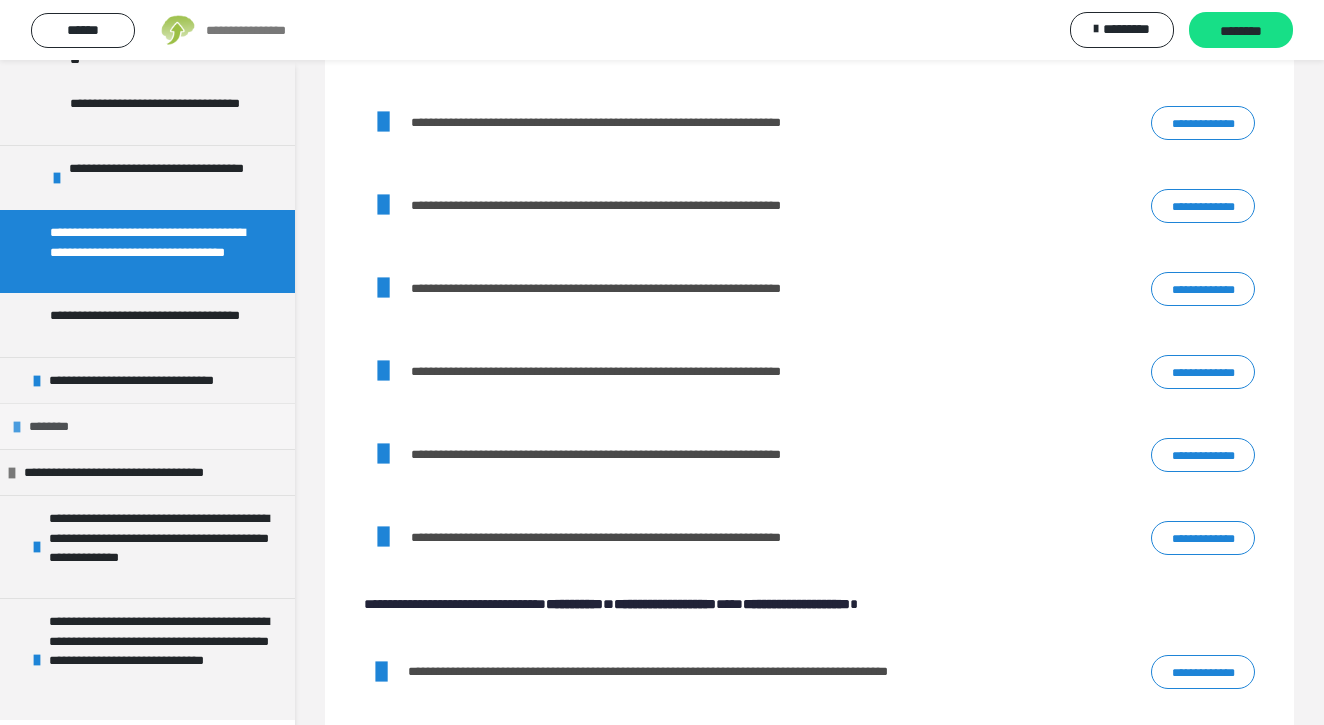 click on "********" at bounding box center [147, 426] 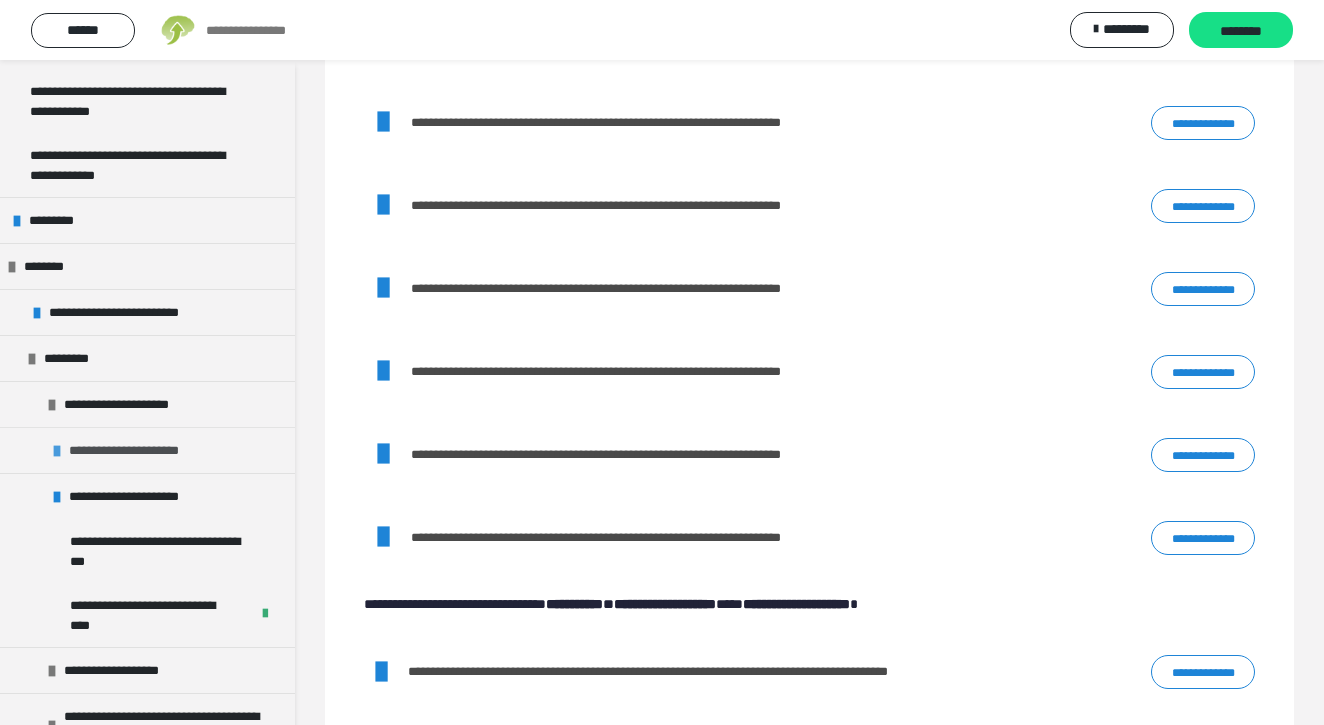 scroll, scrollTop: 413, scrollLeft: 0, axis: vertical 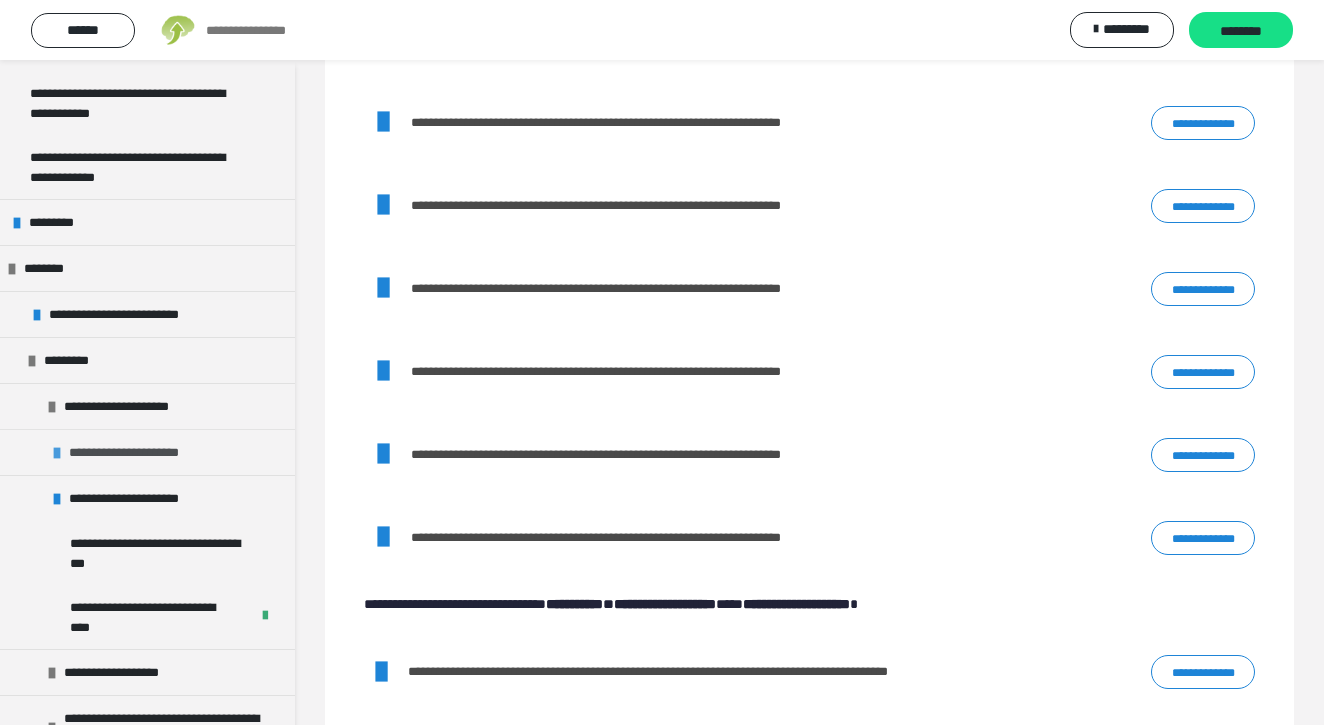 click on "**********" at bounding box center [133, 452] 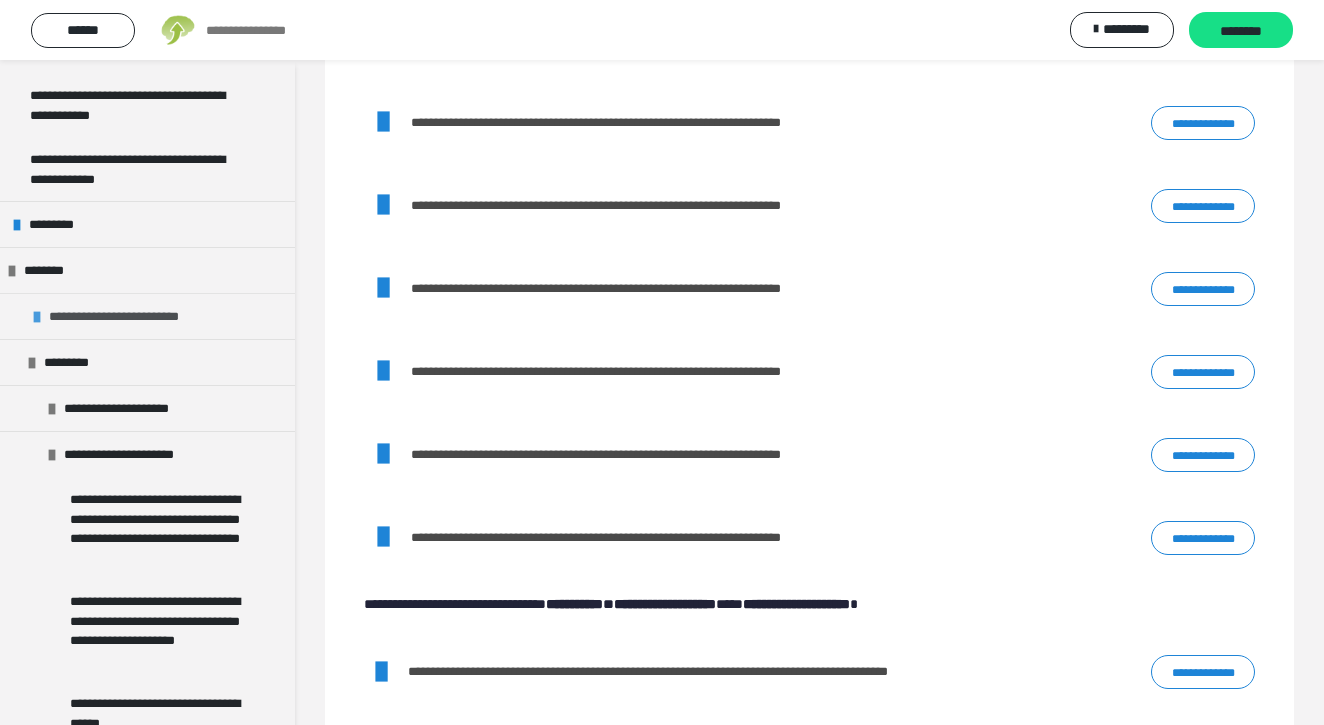scroll, scrollTop: 438, scrollLeft: 0, axis: vertical 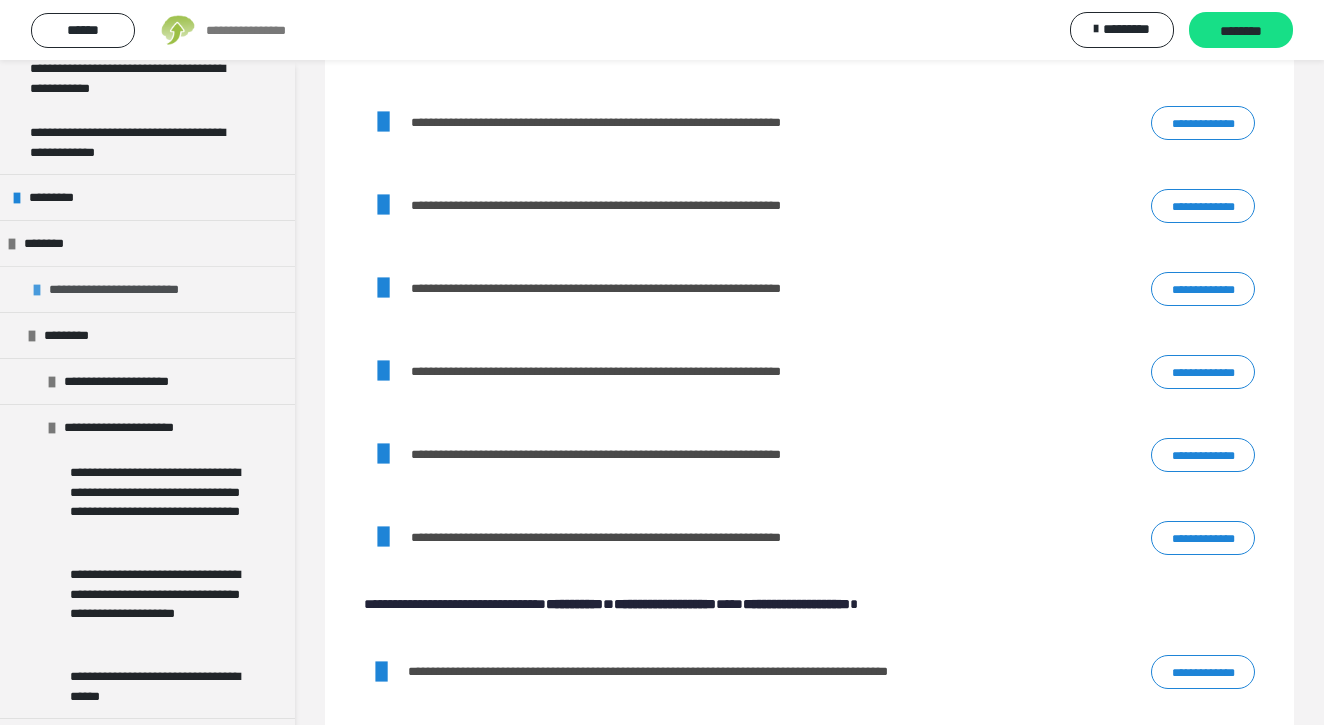click on "**********" at bounding box center [135, 289] 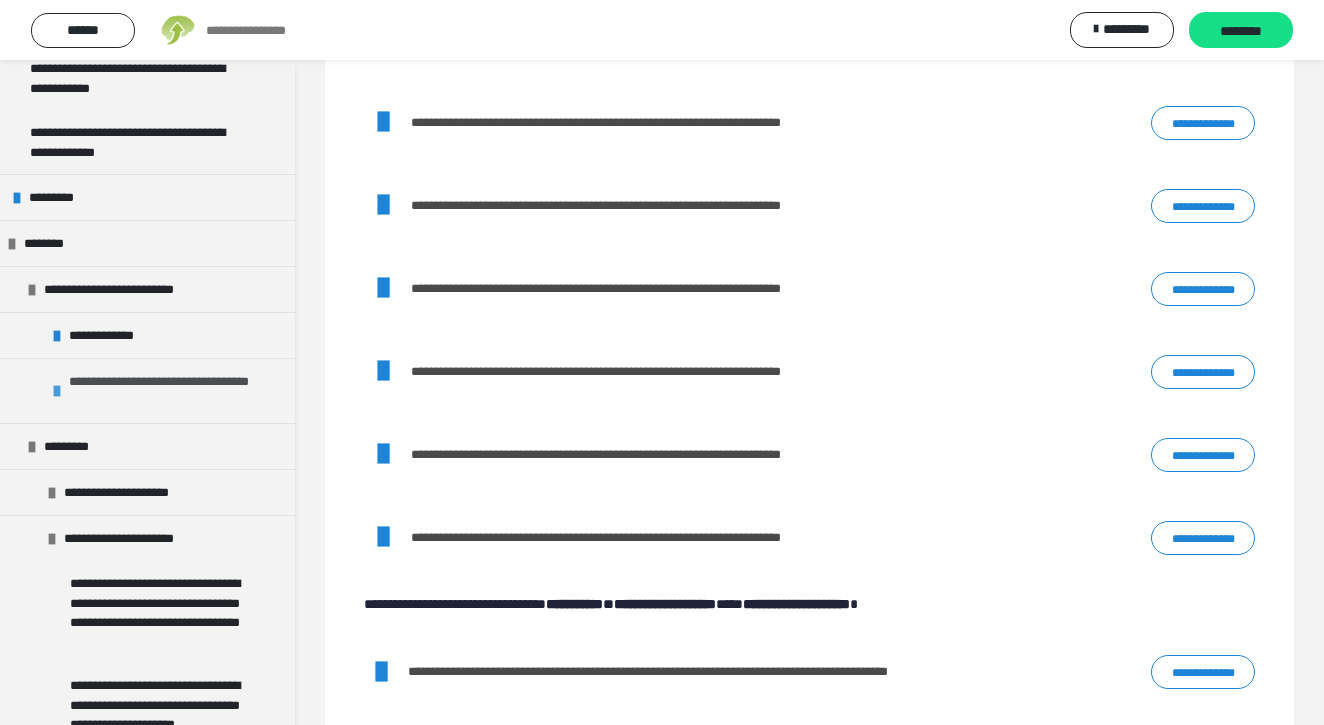click on "**********" at bounding box center [177, 391] 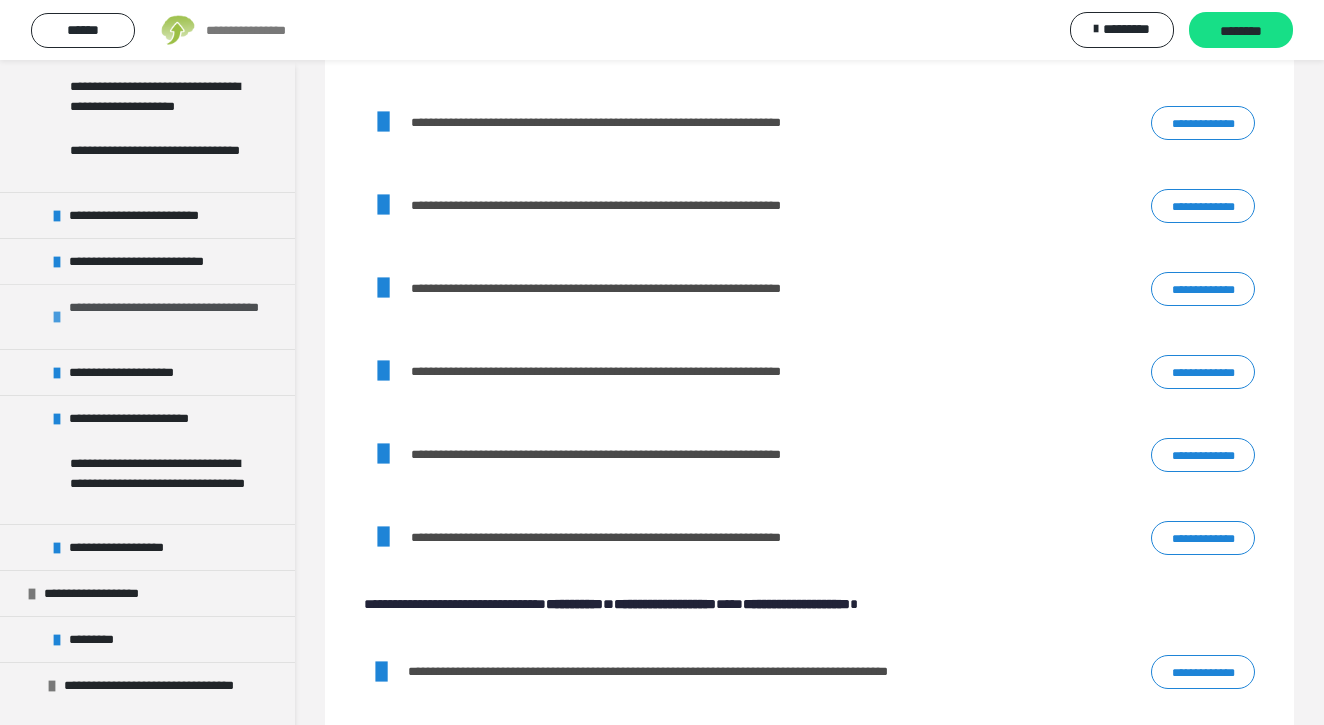 scroll, scrollTop: 1886, scrollLeft: 0, axis: vertical 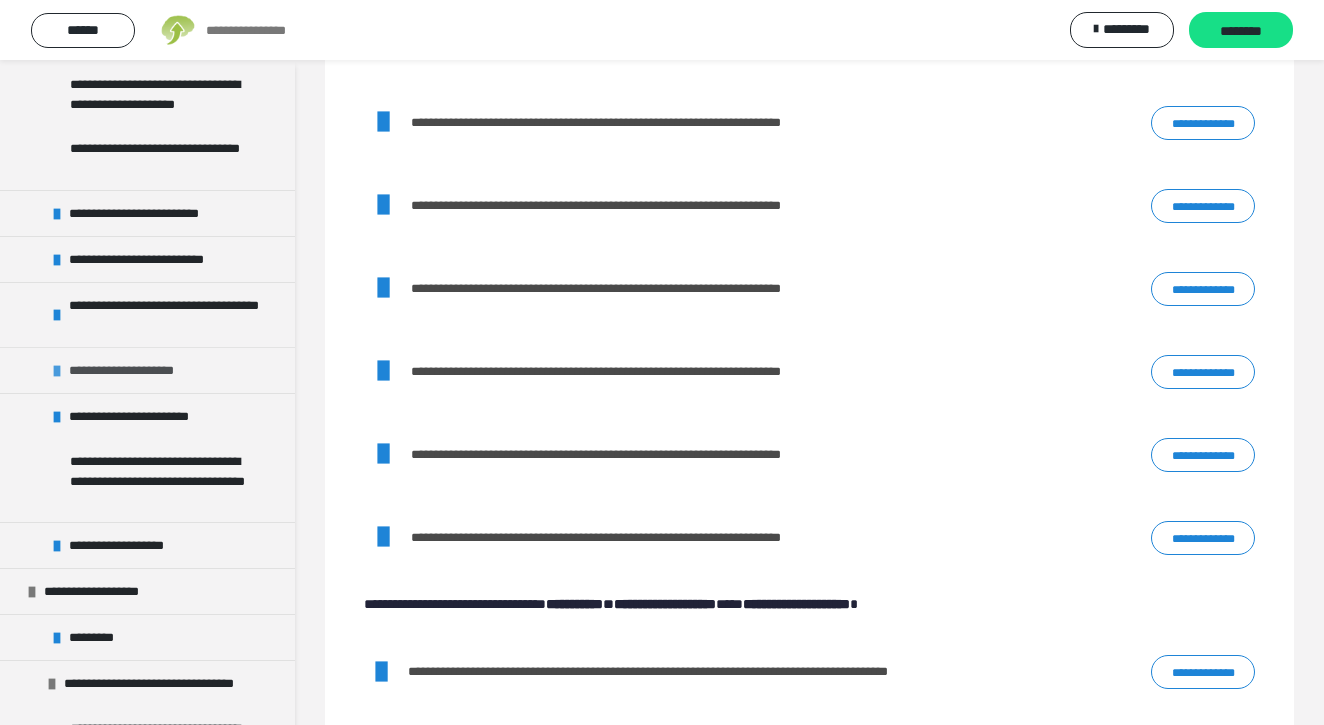 click on "**********" at bounding box center [147, 370] 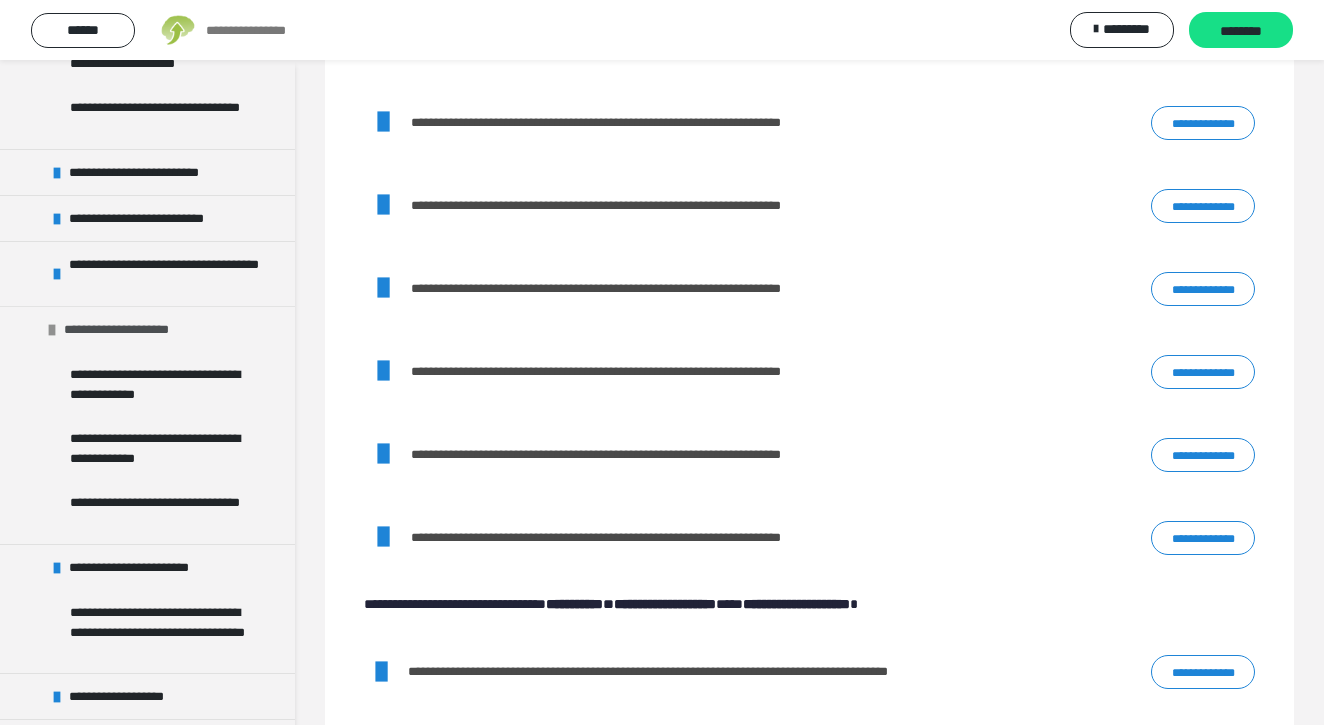 scroll, scrollTop: 1928, scrollLeft: 0, axis: vertical 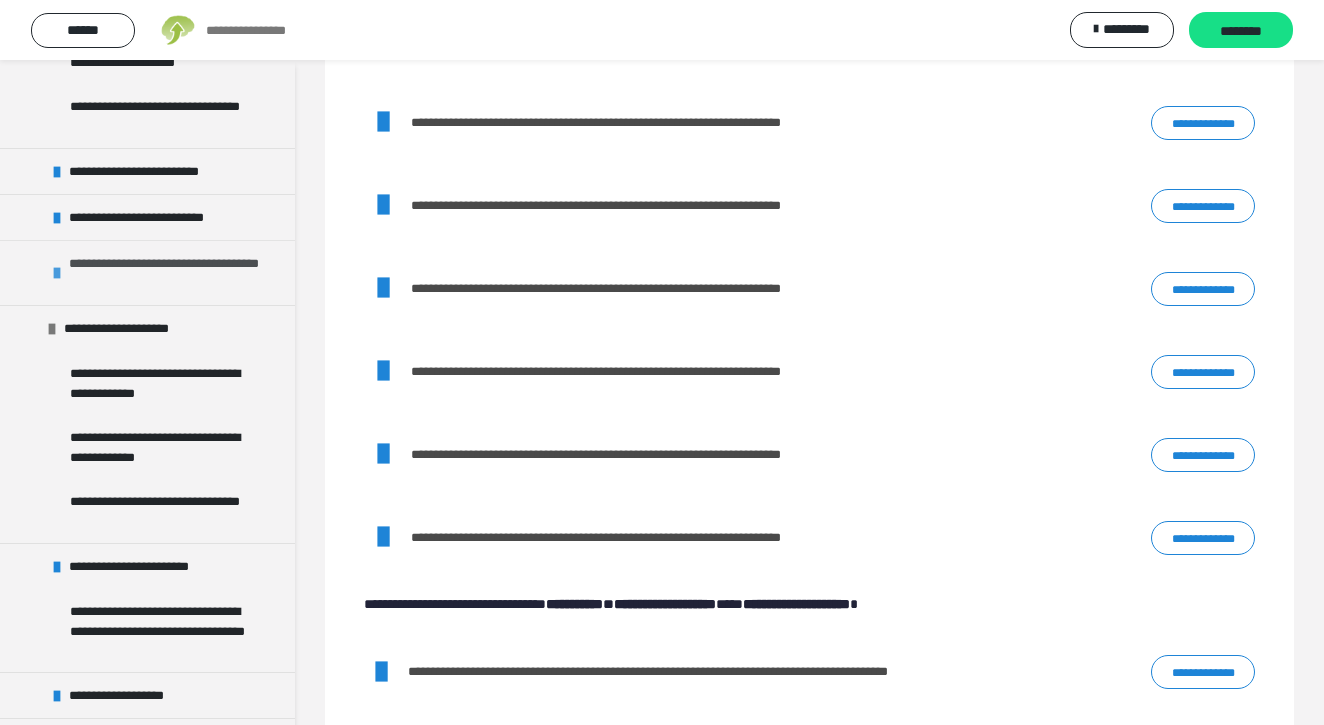 click on "**********" at bounding box center (177, 273) 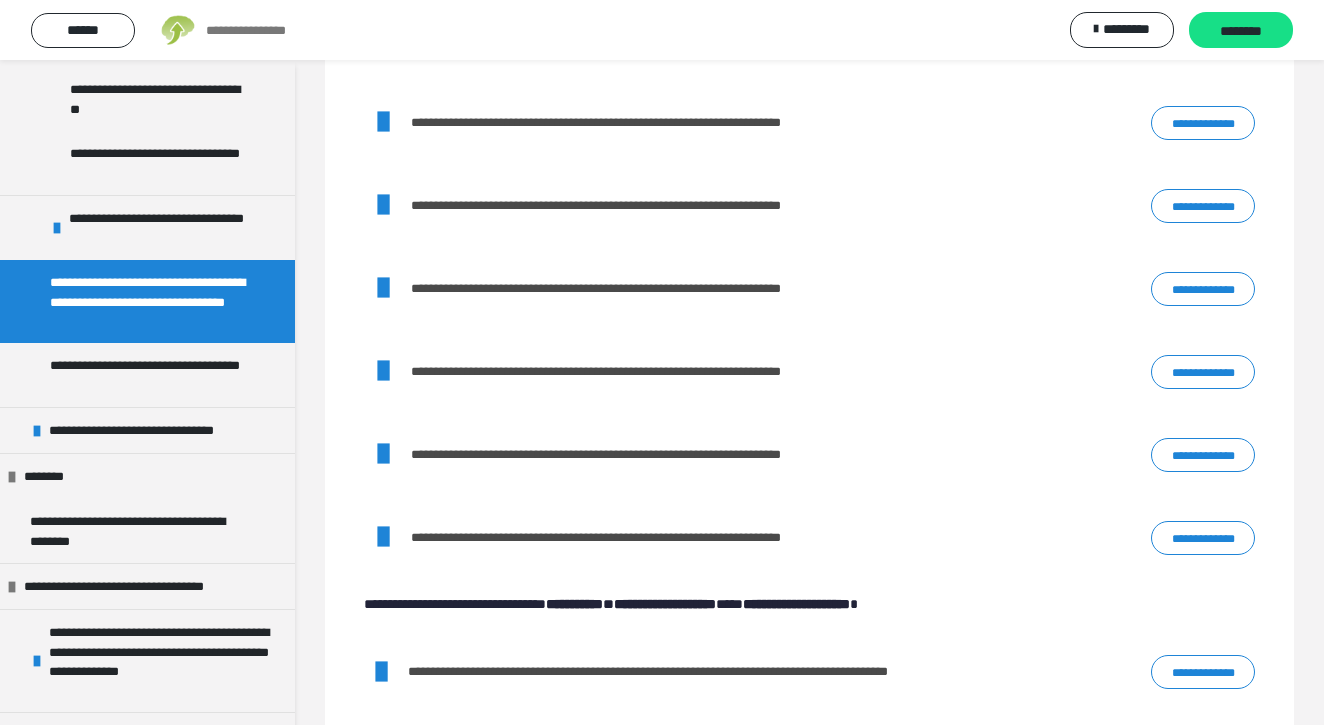 scroll, scrollTop: 3274, scrollLeft: 0, axis: vertical 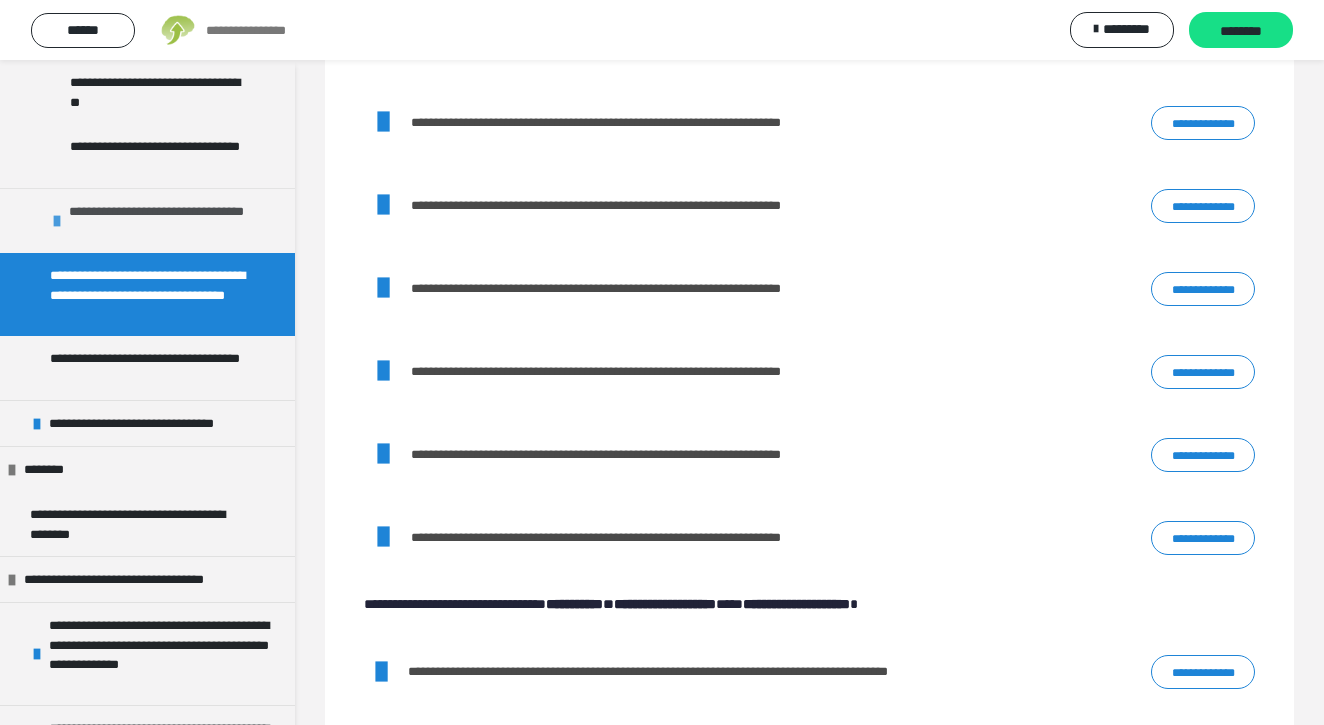 click on "**********" at bounding box center (177, 221) 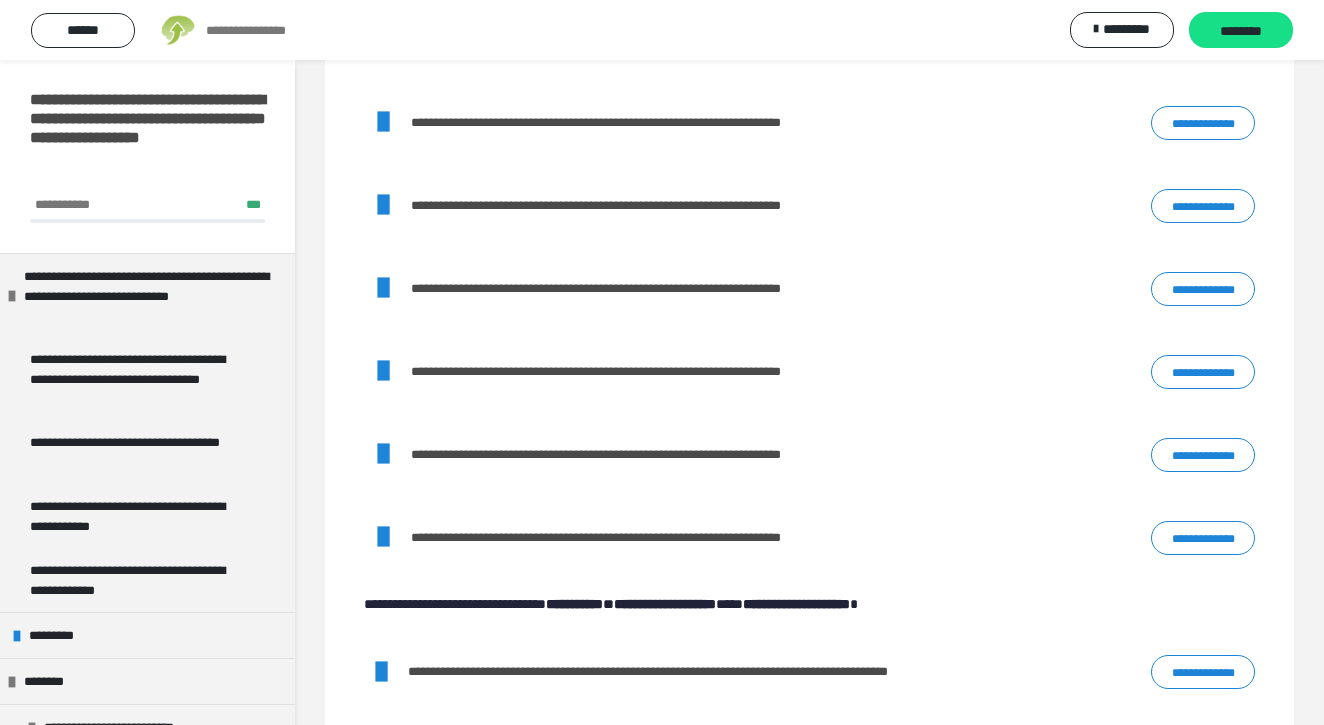 scroll, scrollTop: 0, scrollLeft: 0, axis: both 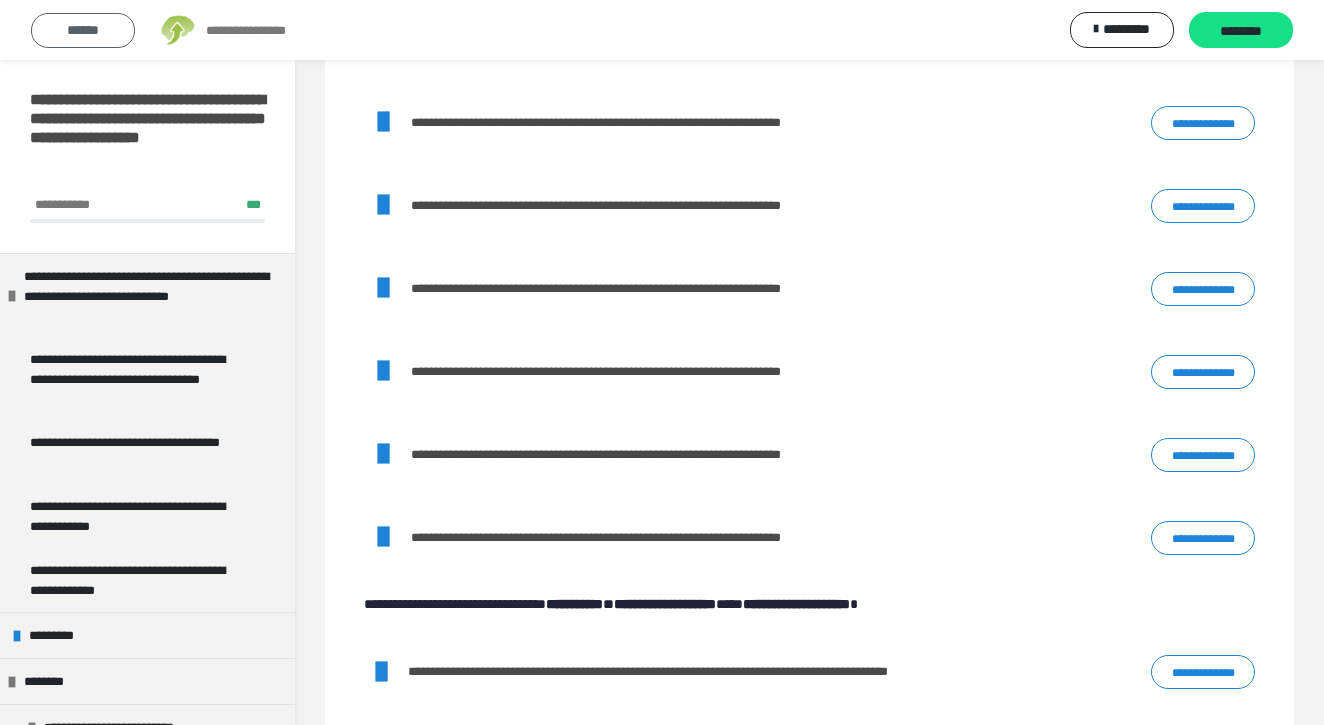 click on "******" at bounding box center [83, 30] 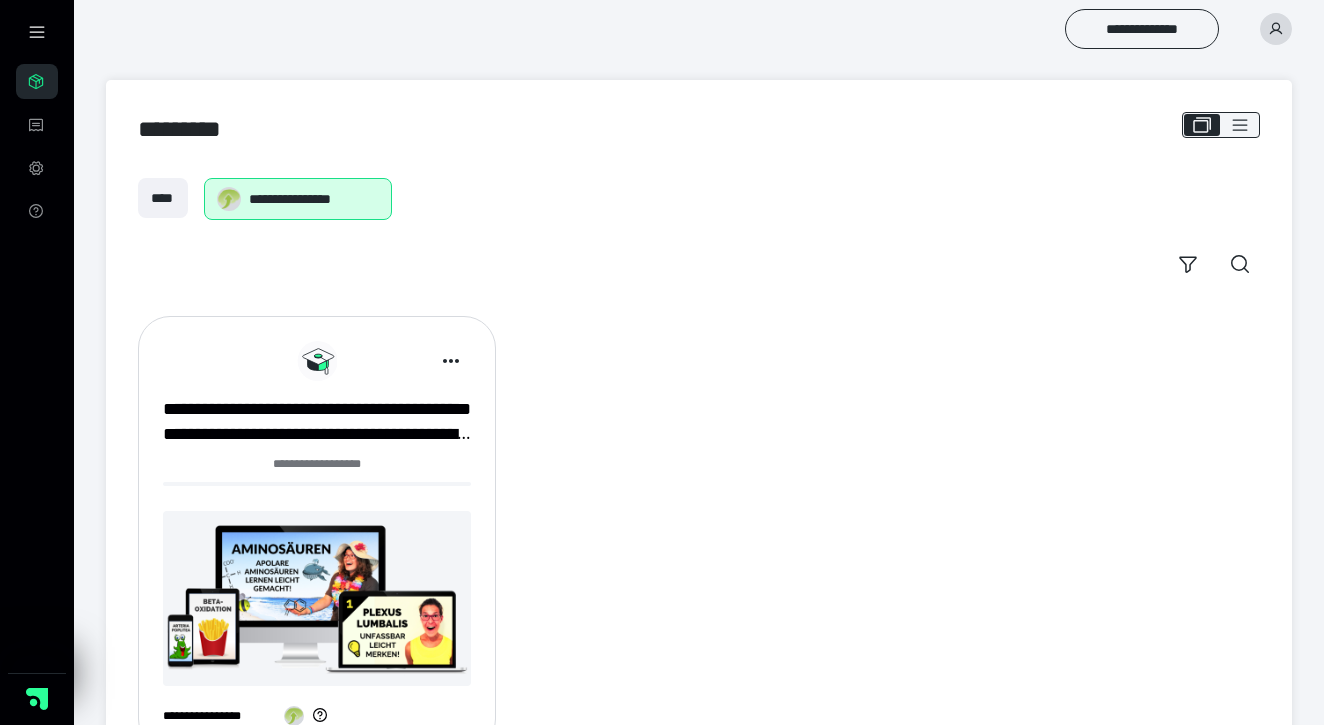 scroll, scrollTop: 82, scrollLeft: 0, axis: vertical 